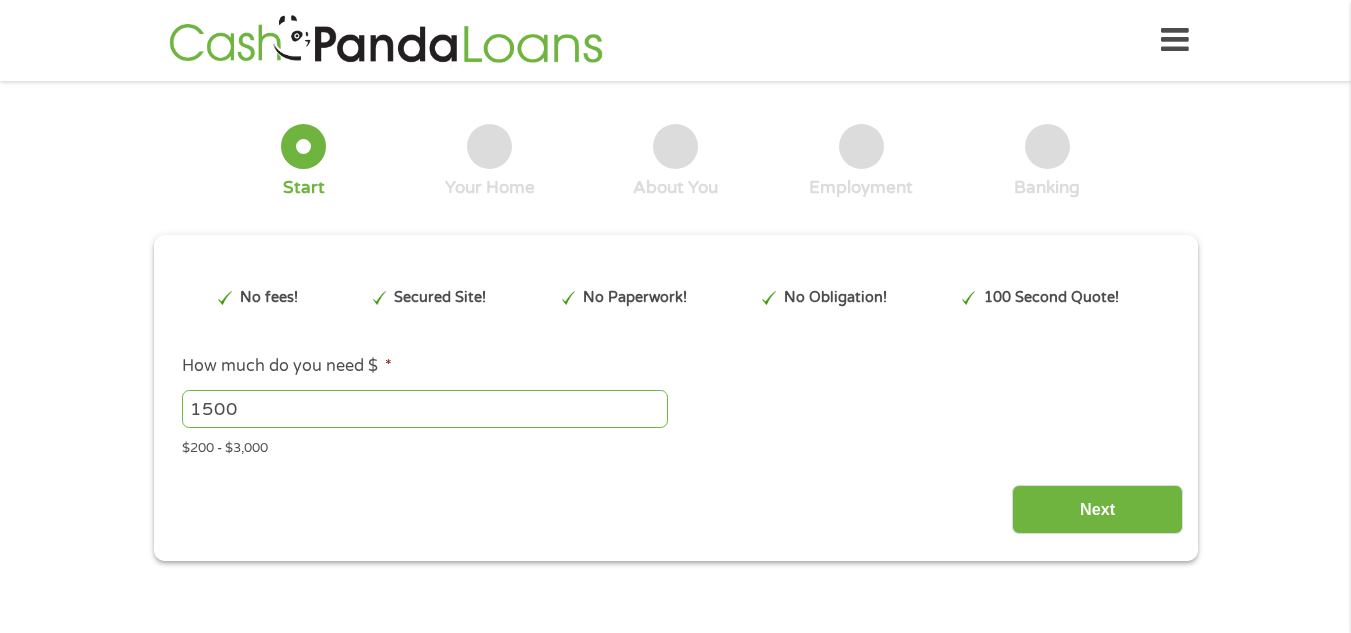 scroll, scrollTop: 0, scrollLeft: 0, axis: both 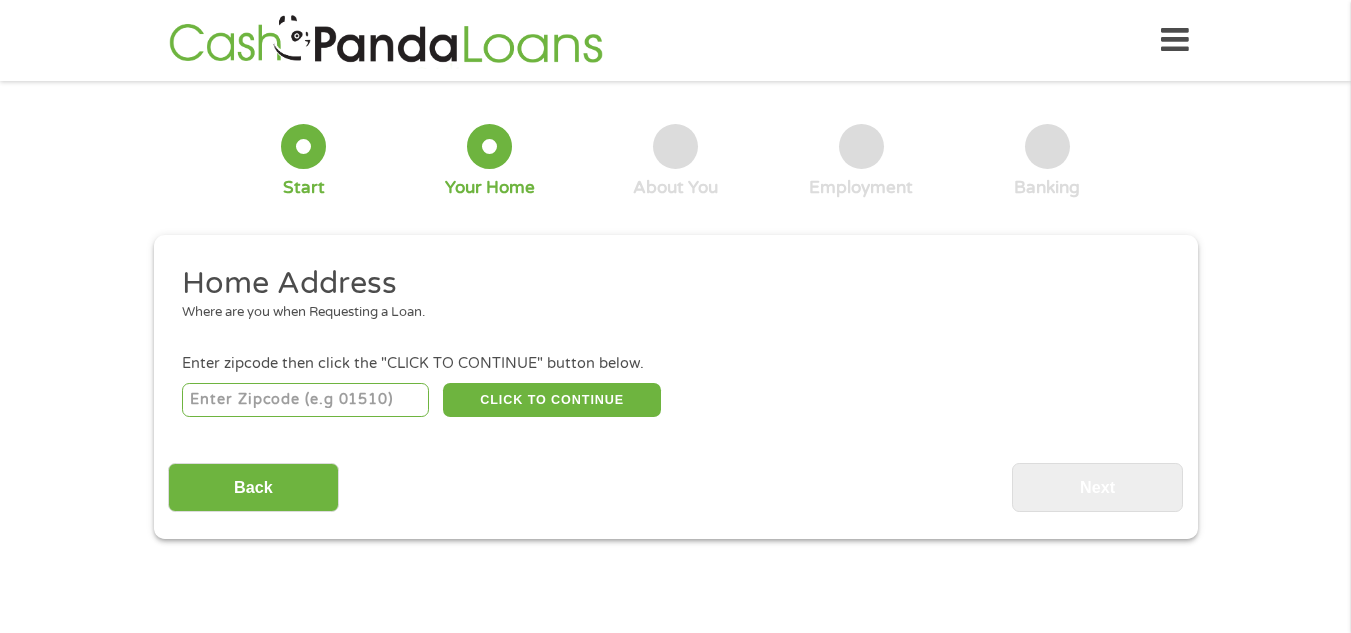 click at bounding box center (305, 400) 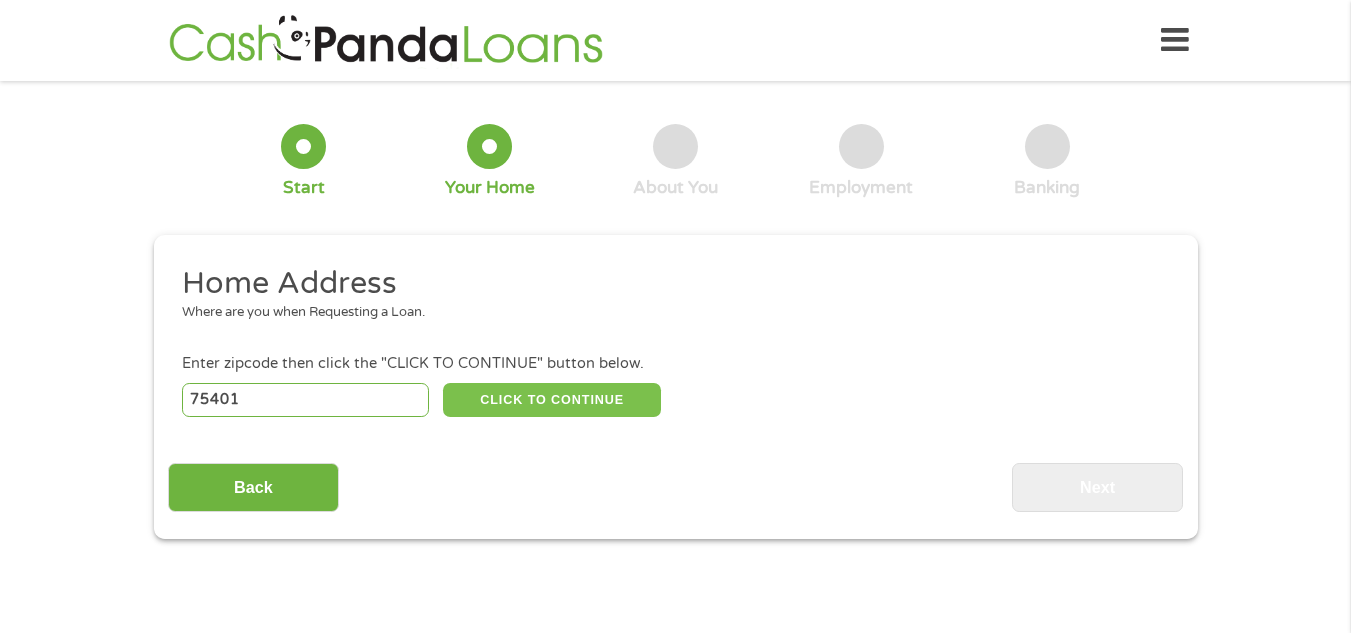 click on "CLICK TO CONTINUE" at bounding box center (552, 400) 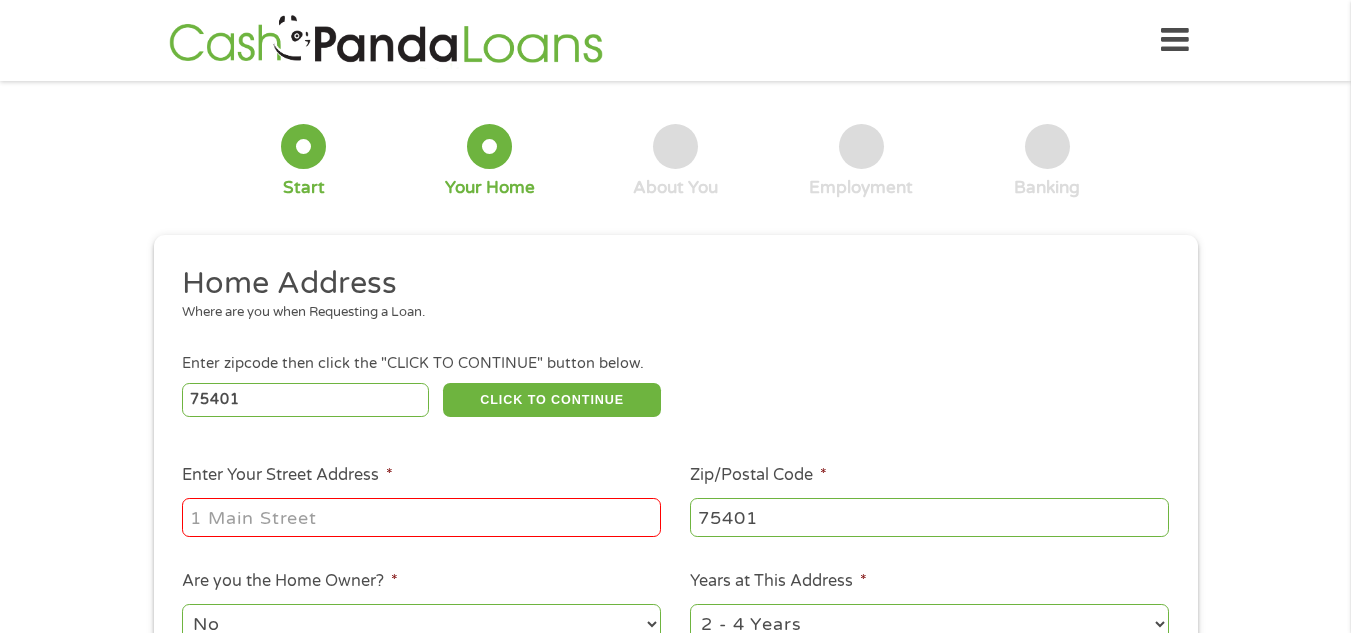 click at bounding box center [421, 518] 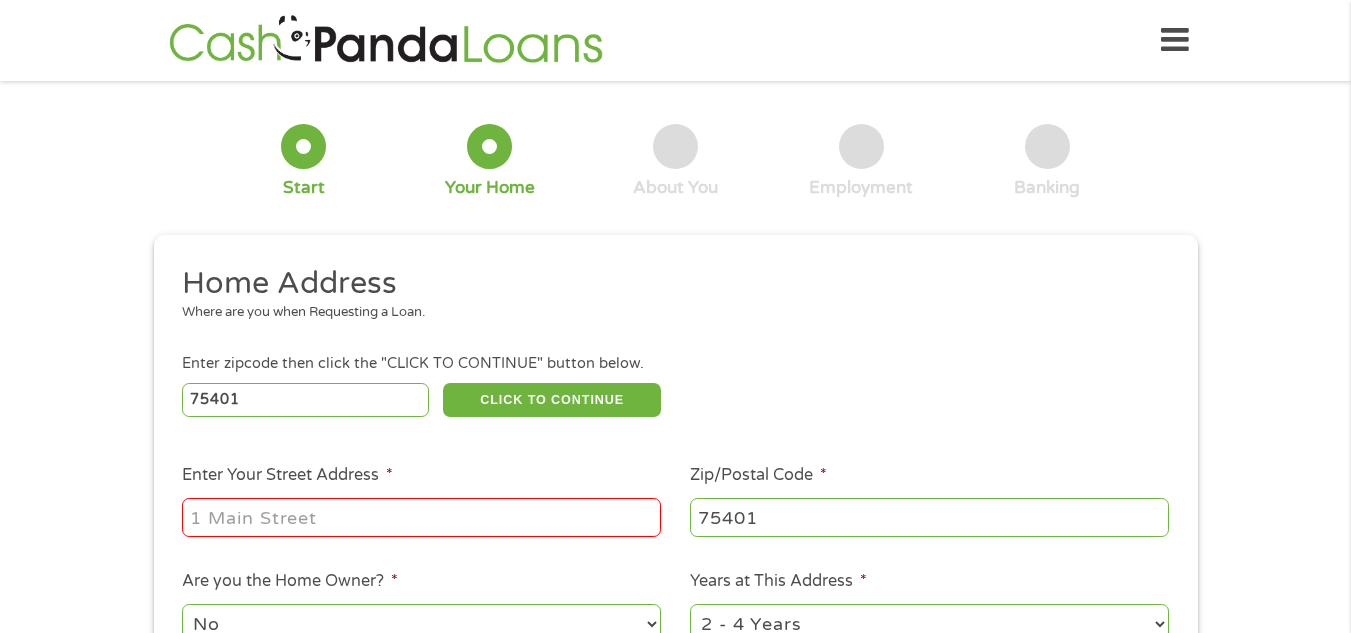 click on "Enter Your Street Address *" at bounding box center [421, 517] 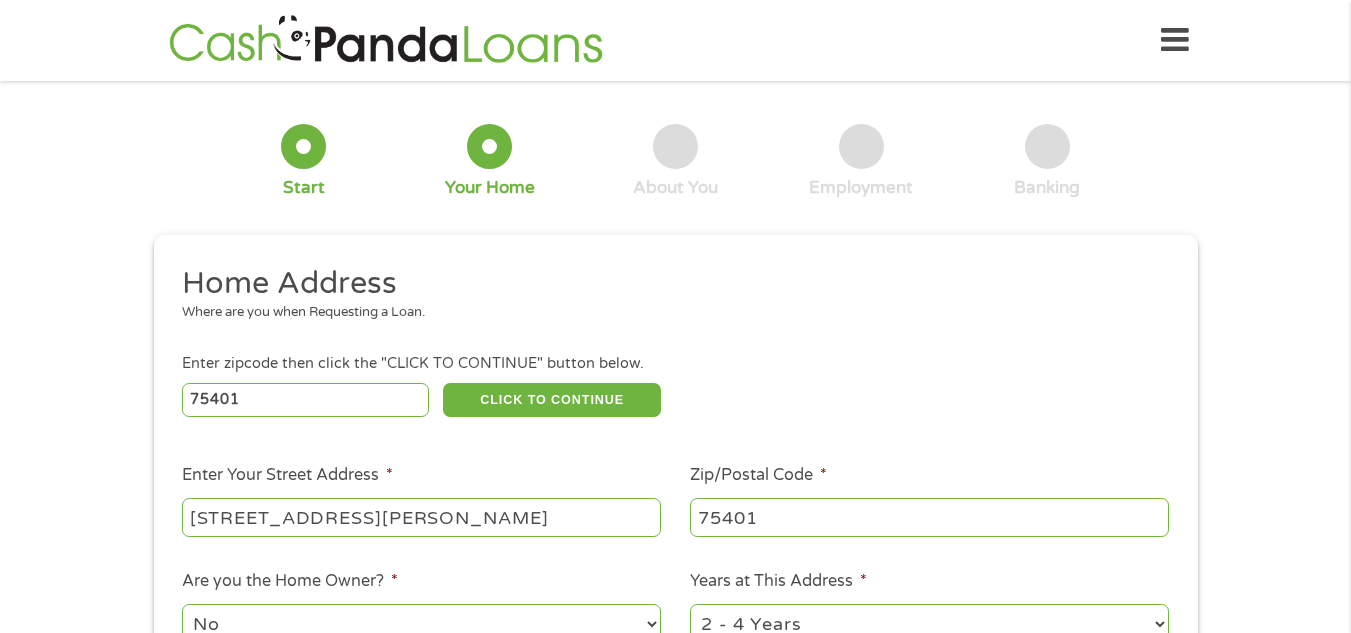 click on "Enter zipcode then click the "CLICK TO CONTINUE" button below." at bounding box center (675, 364) 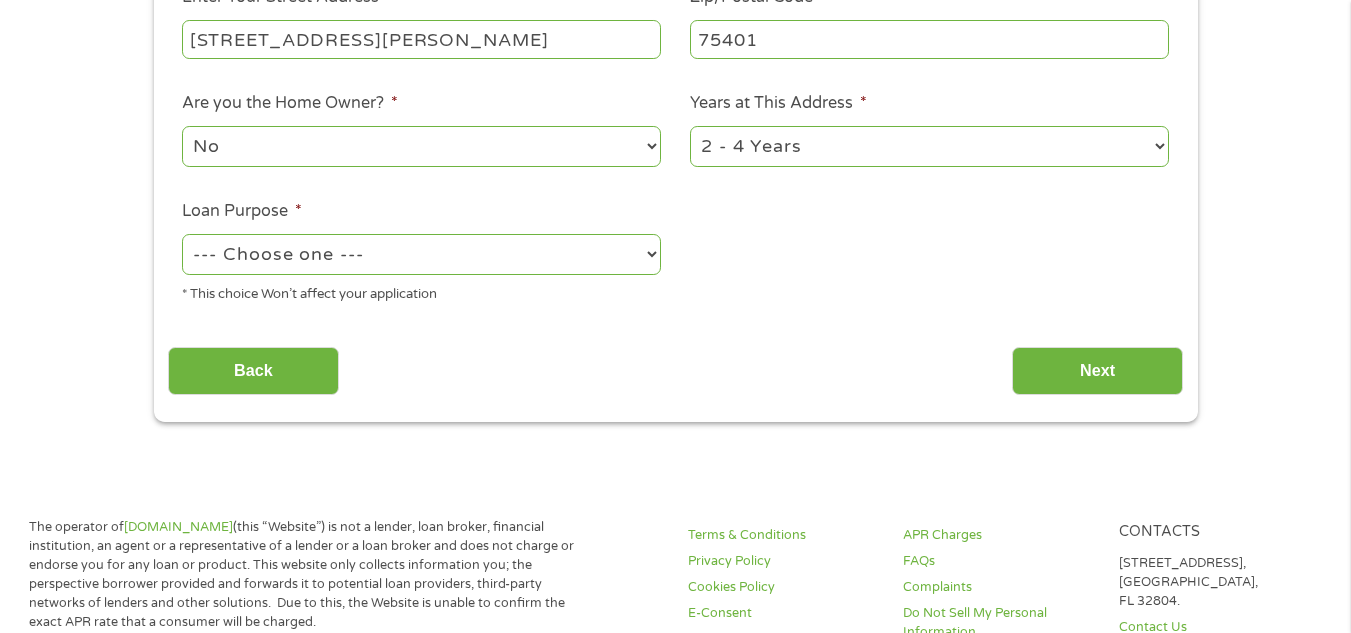scroll, scrollTop: 480, scrollLeft: 0, axis: vertical 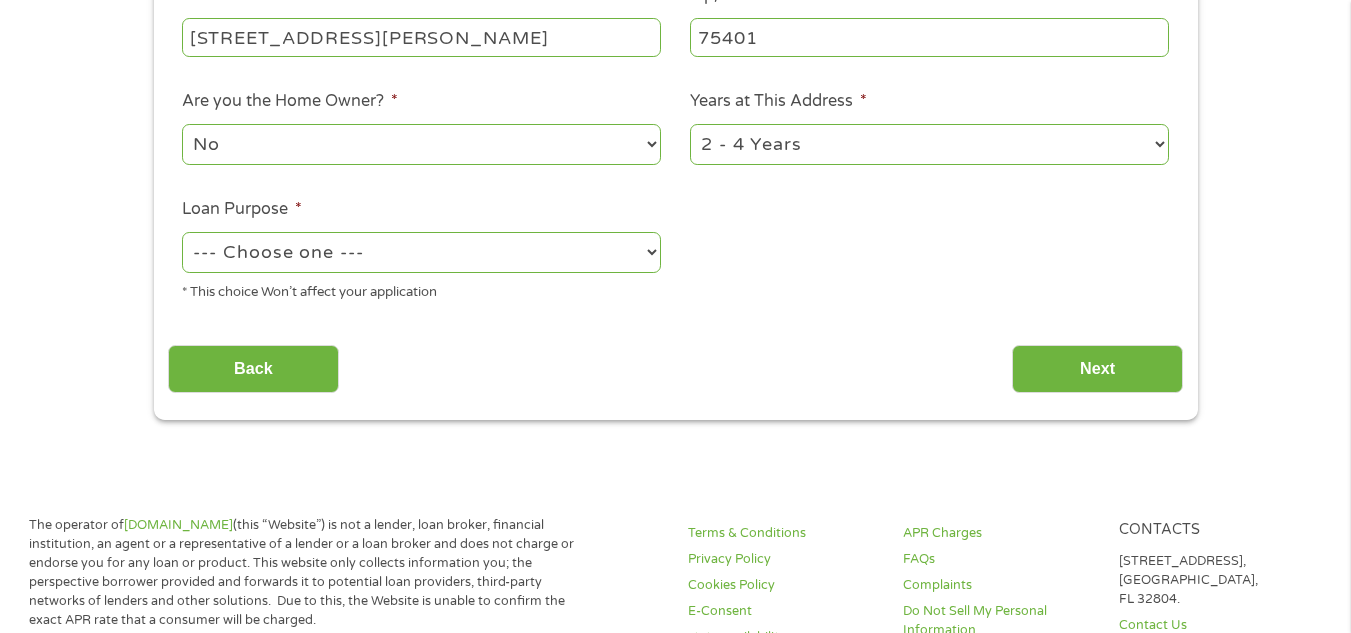 click on "--- Choose one --- Pay Bills Debt Consolidation Home Improvement Major Purchase Car Loan Short Term Cash Medical Expenses Other" at bounding box center [421, 252] 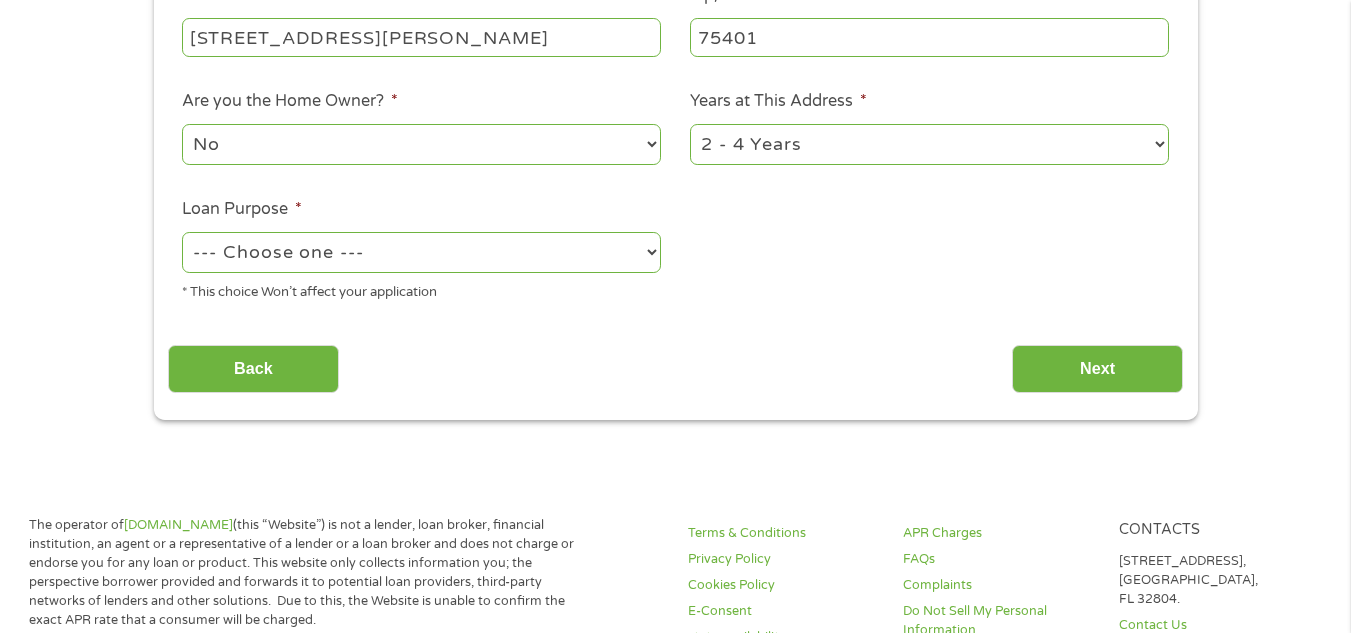 select on "majorpurchase" 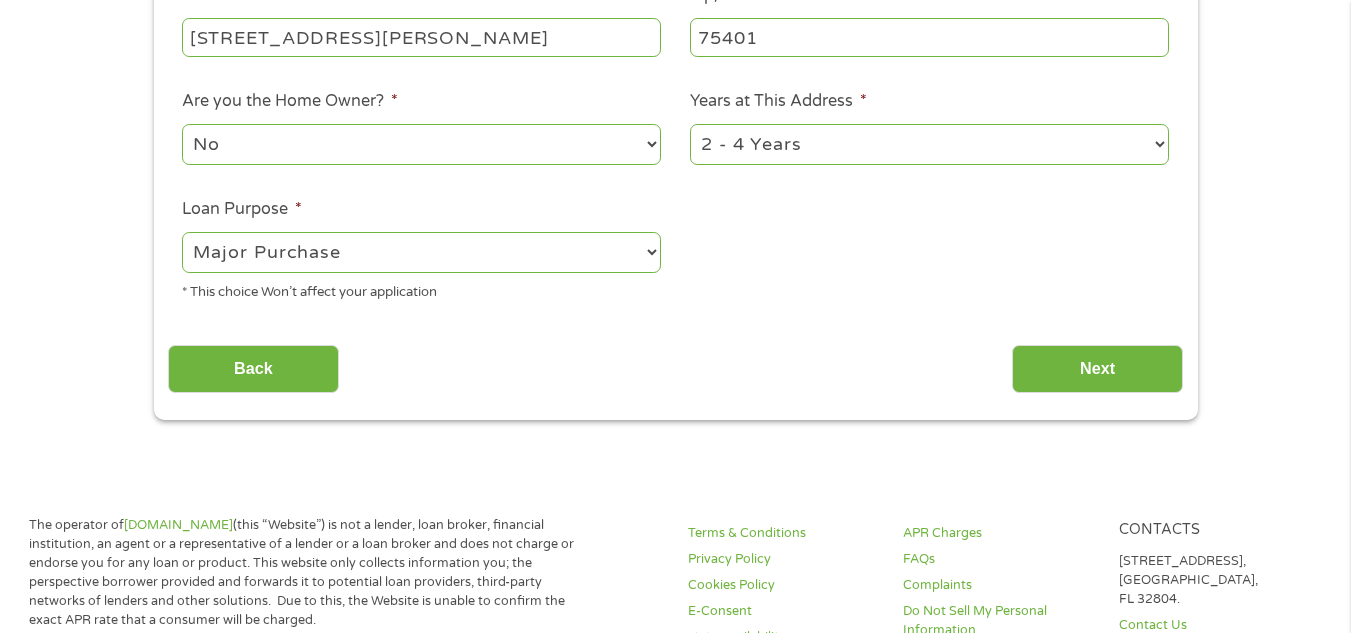 click on "--- Choose one --- Pay Bills Debt Consolidation Home Improvement Major Purchase Car Loan Short Term Cash Medical Expenses Other" at bounding box center (421, 252) 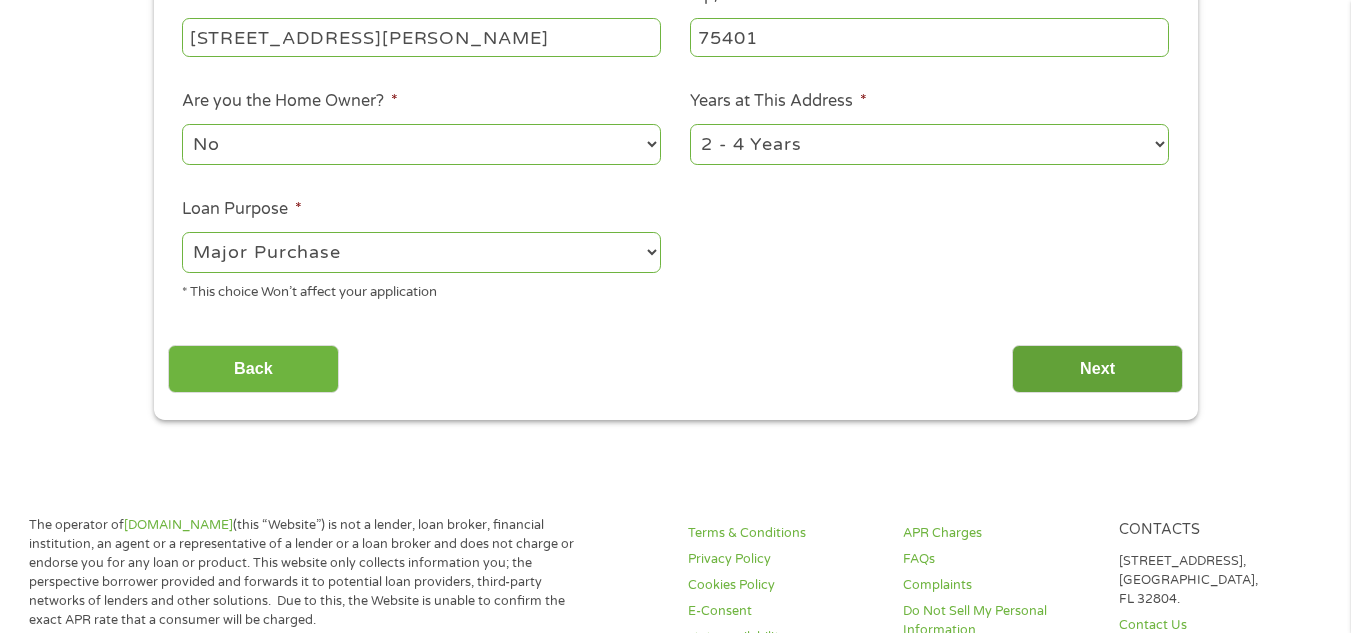 click on "Next" at bounding box center (1097, 369) 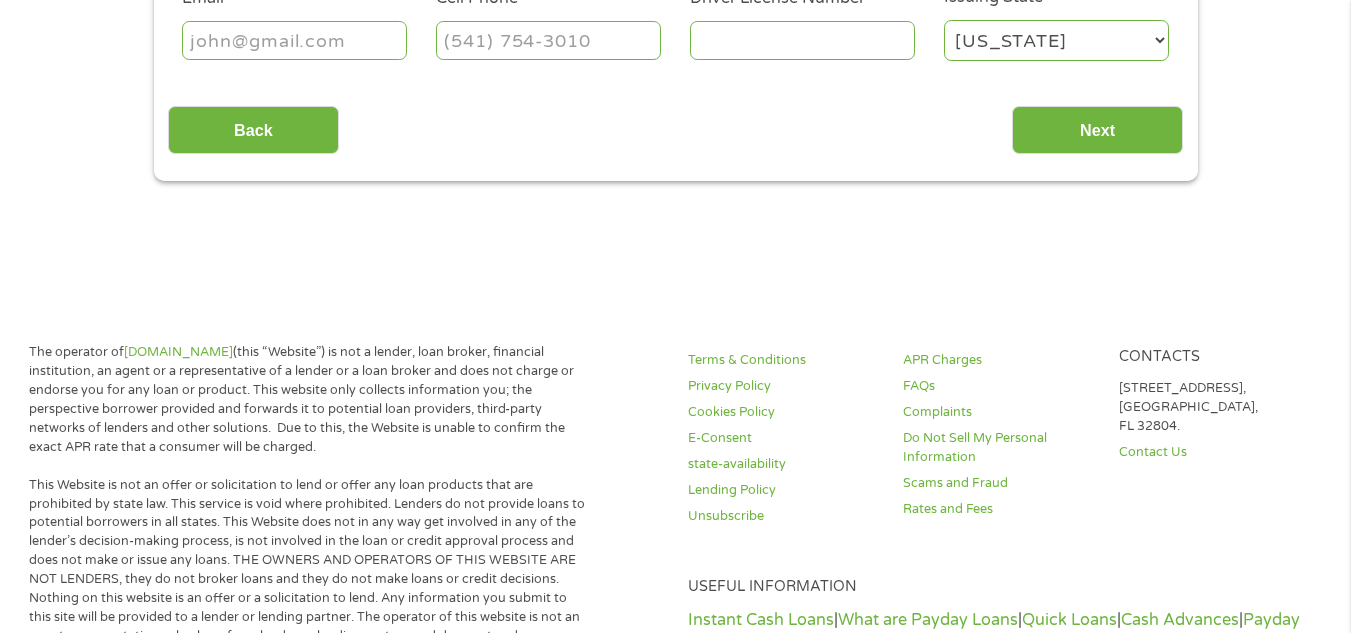 scroll, scrollTop: 8, scrollLeft: 8, axis: both 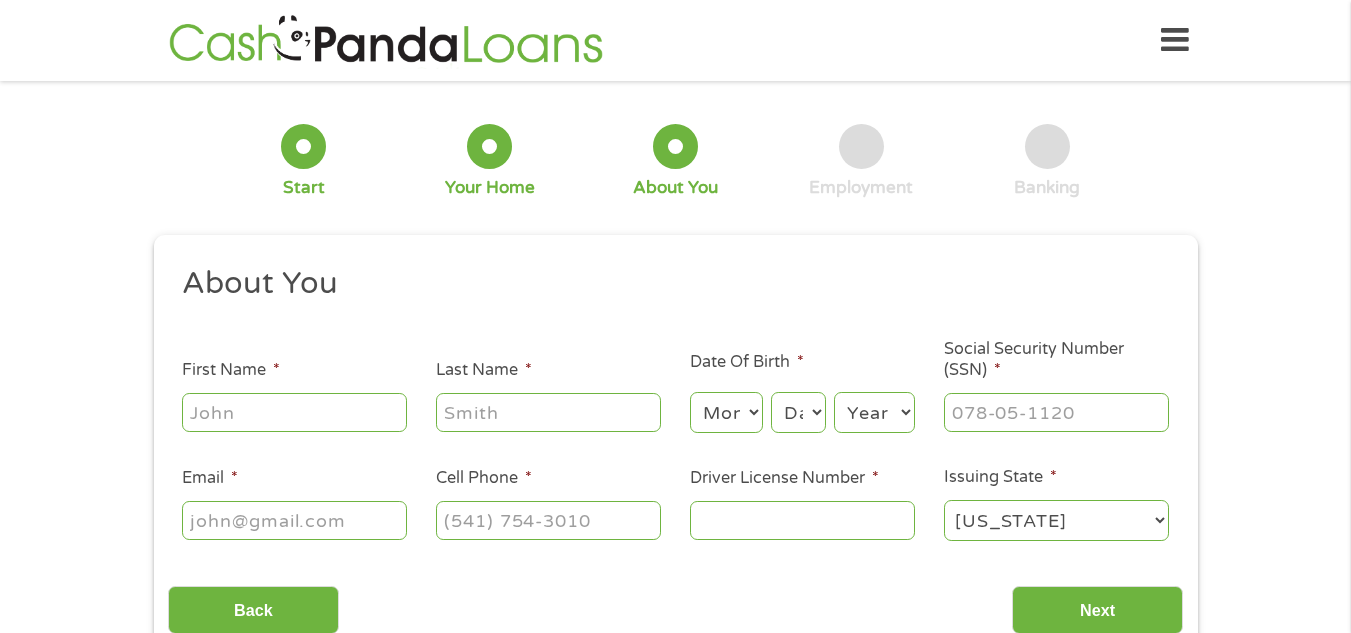 click on "First Name *" at bounding box center [294, 412] 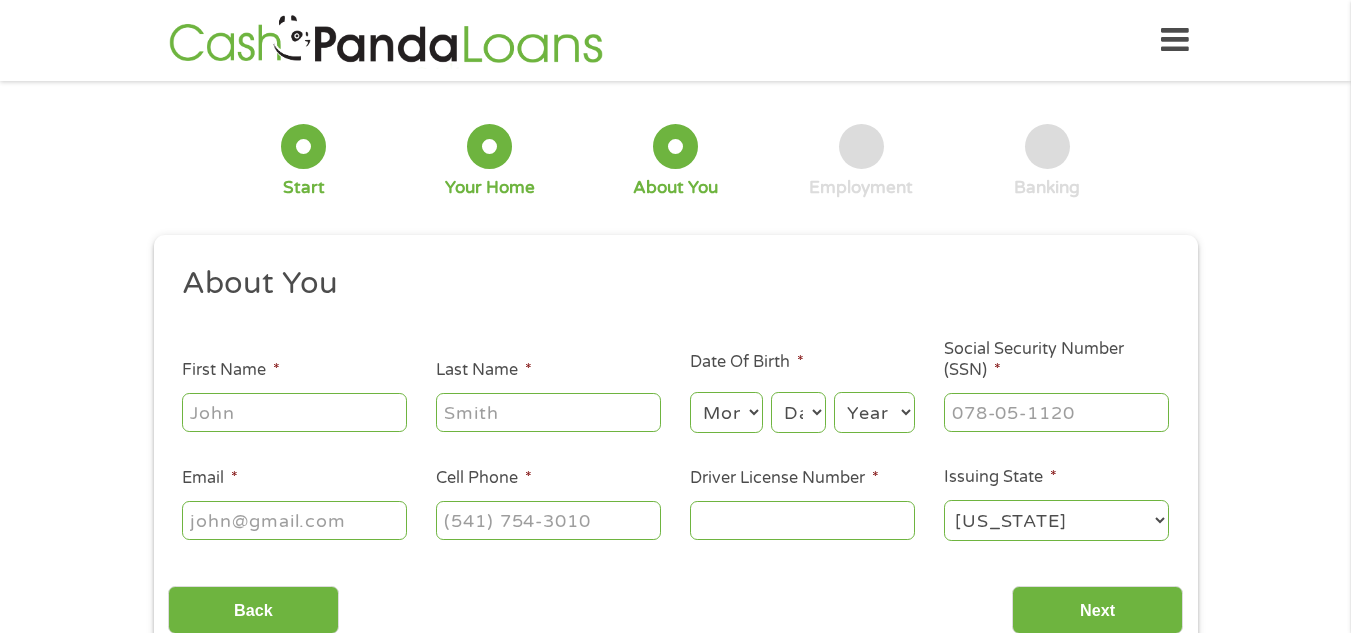 type on "Gregoire" 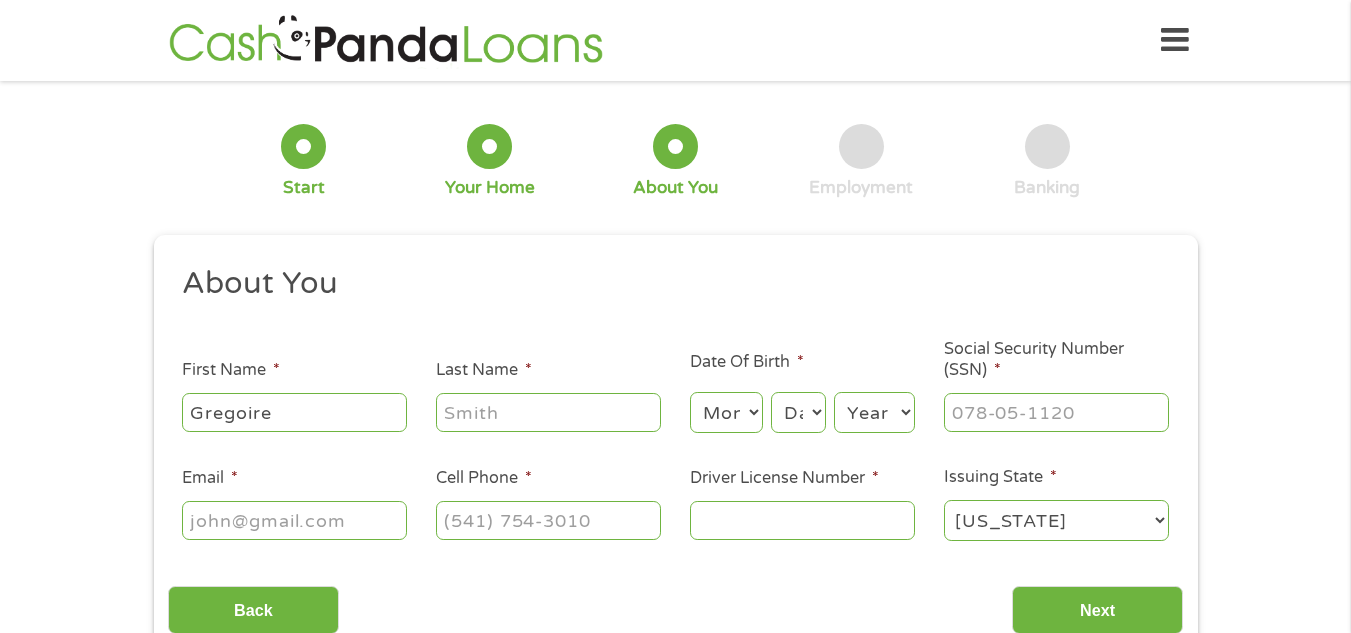 type on "Mcglothing" 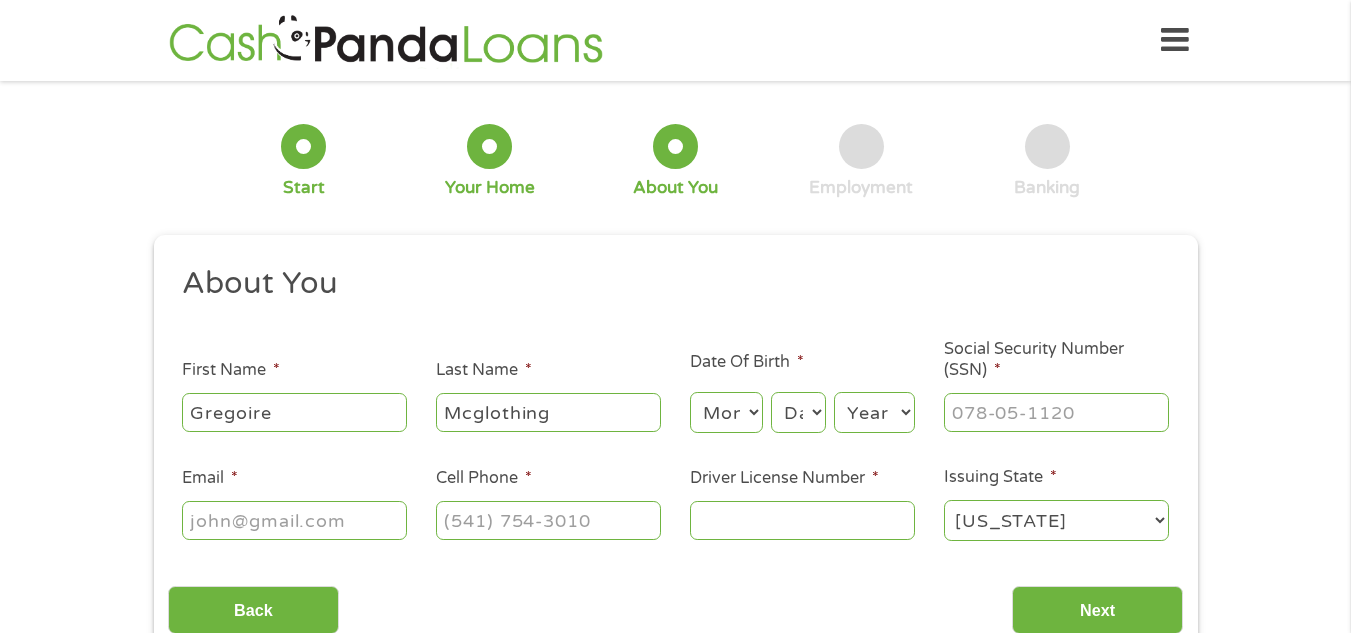 type on "[EMAIL_ADDRESS][DOMAIN_NAME]" 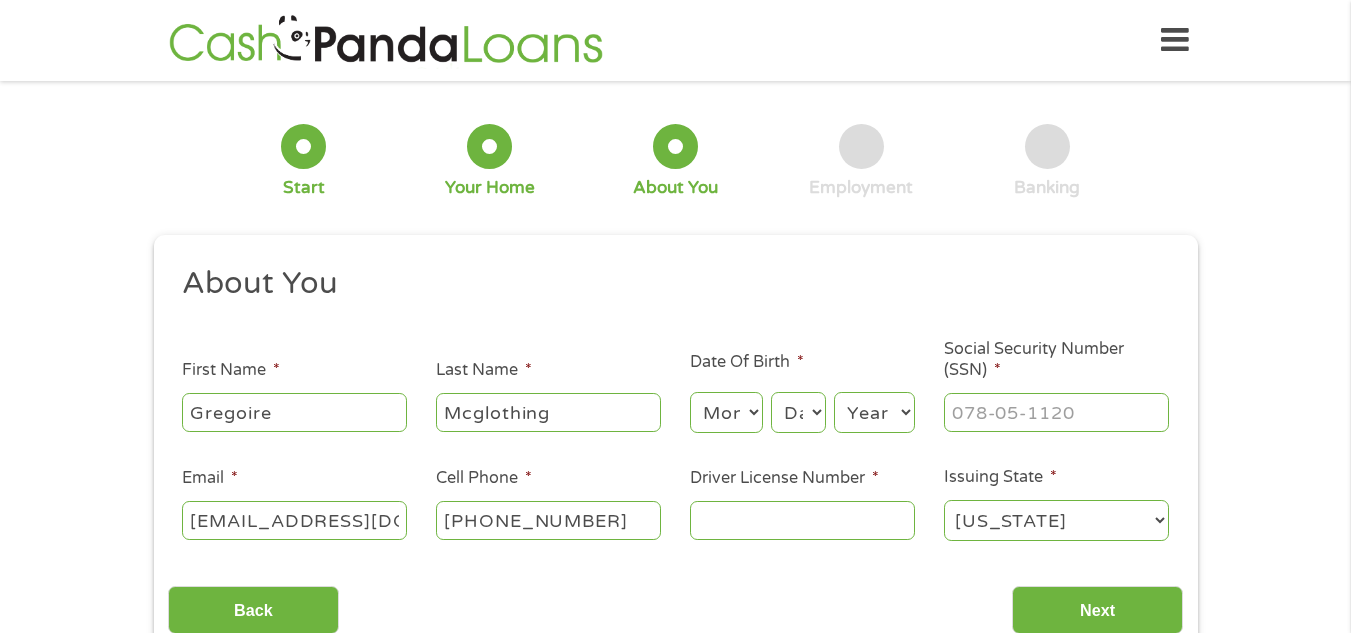 click on "[PHONE_NUMBER]" at bounding box center (548, 520) 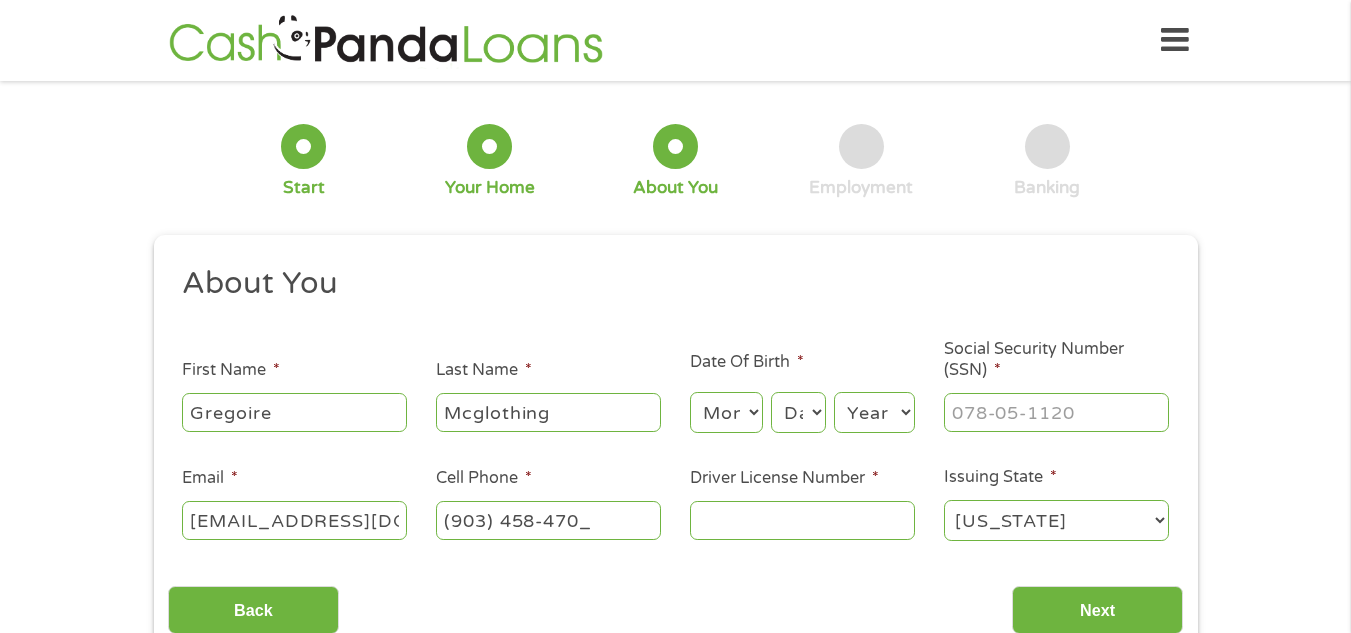 type on "[PHONE_NUMBER]" 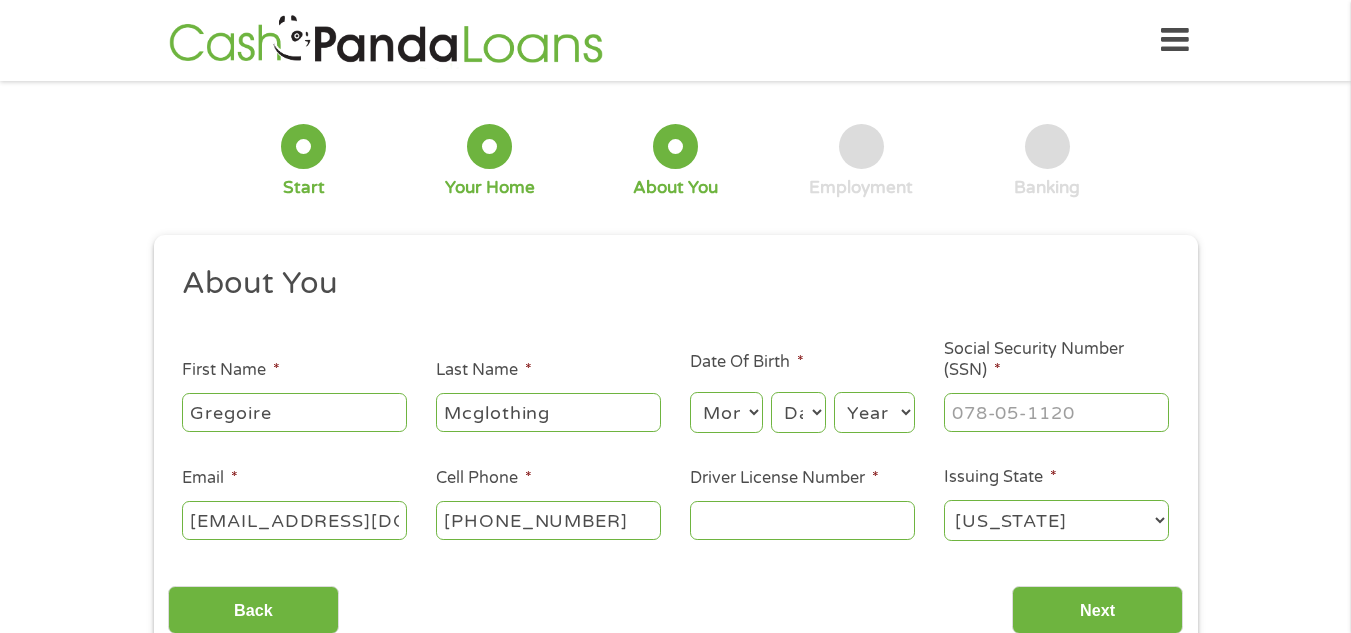 click on "Driver License Number *" at bounding box center (802, 520) 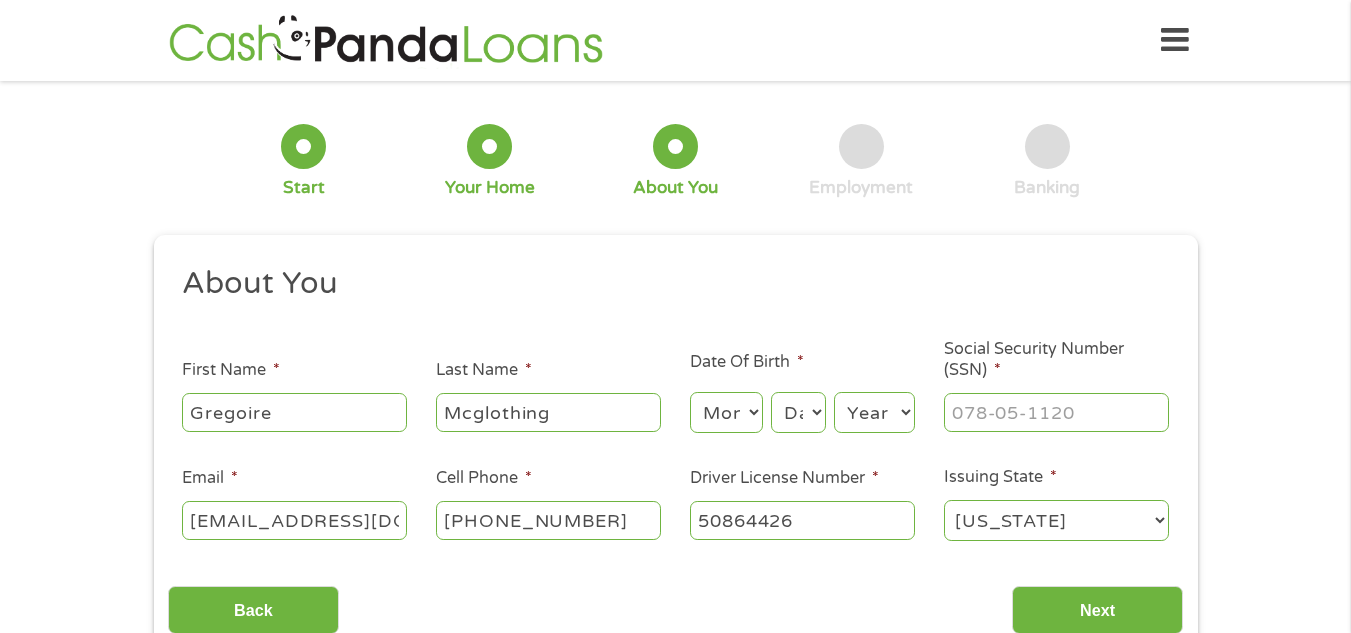 type on "50864426" 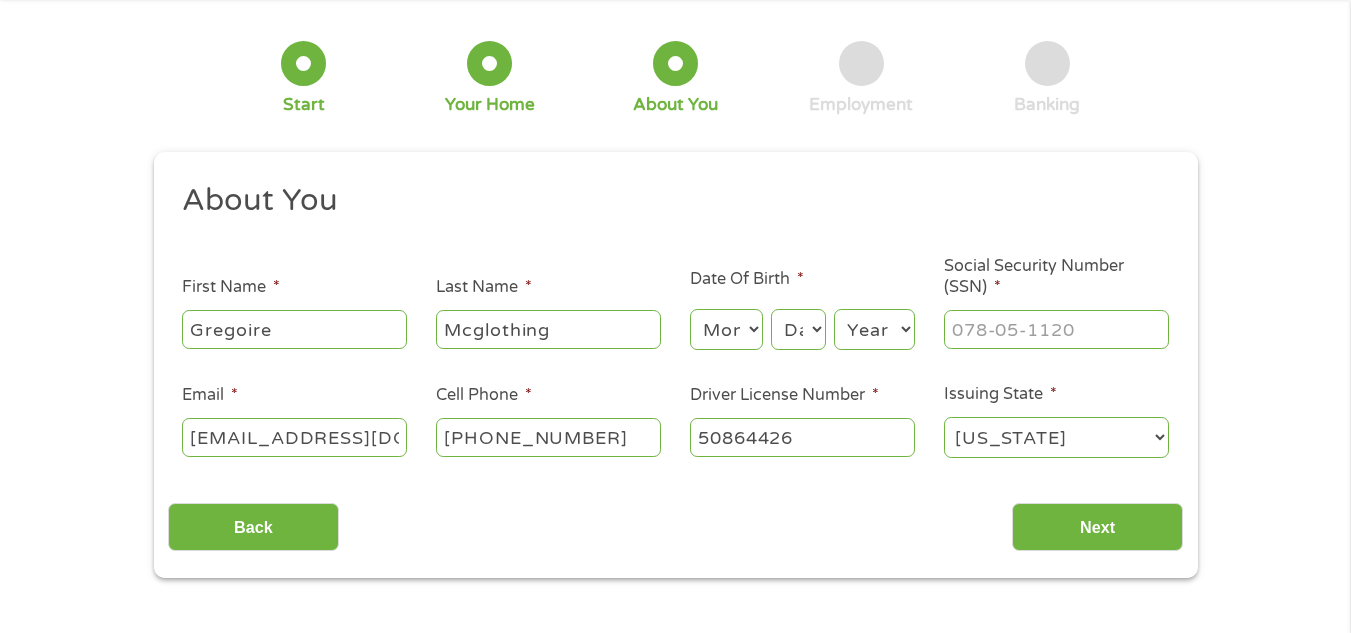 scroll, scrollTop: 120, scrollLeft: 0, axis: vertical 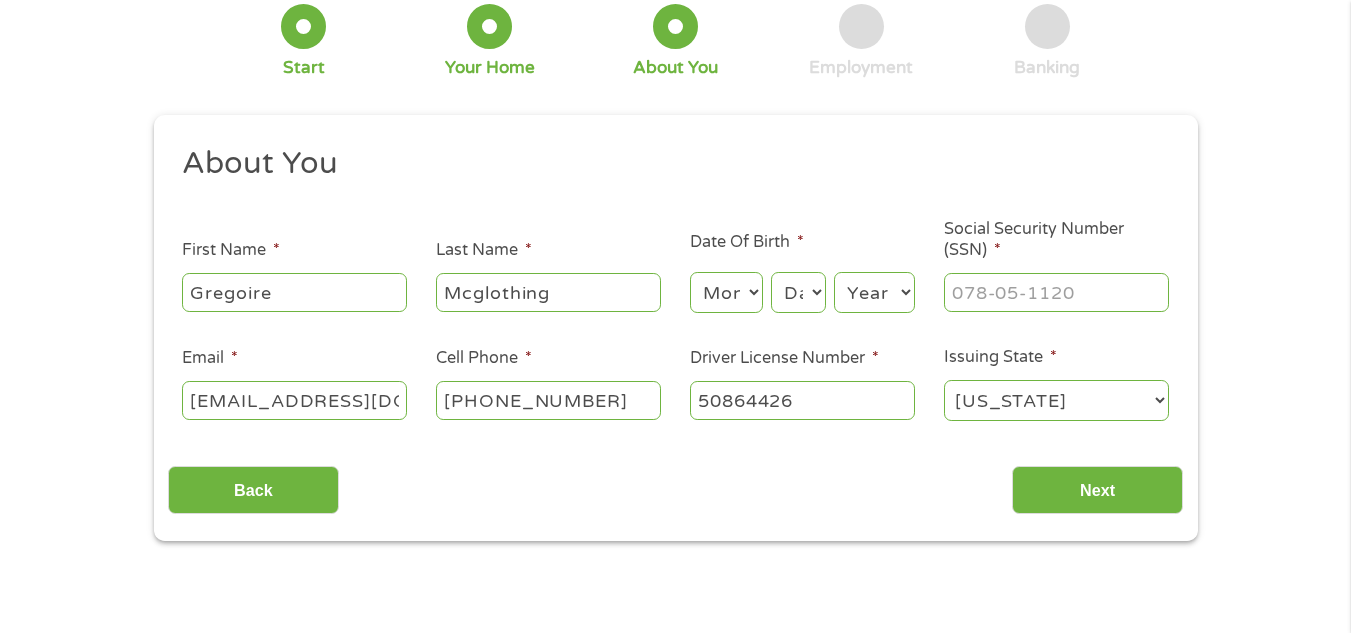 click on "Month 1 2 3 4 5 6 7 8 9 10 11 12" at bounding box center (726, 292) 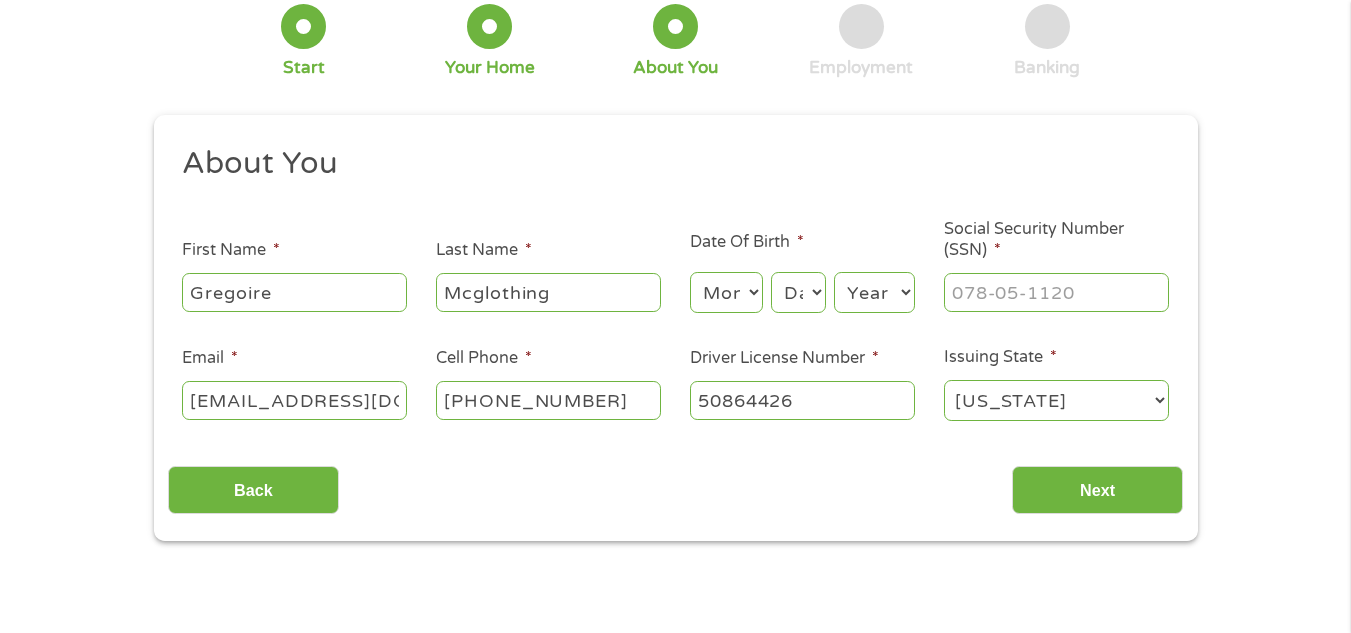 select on "8" 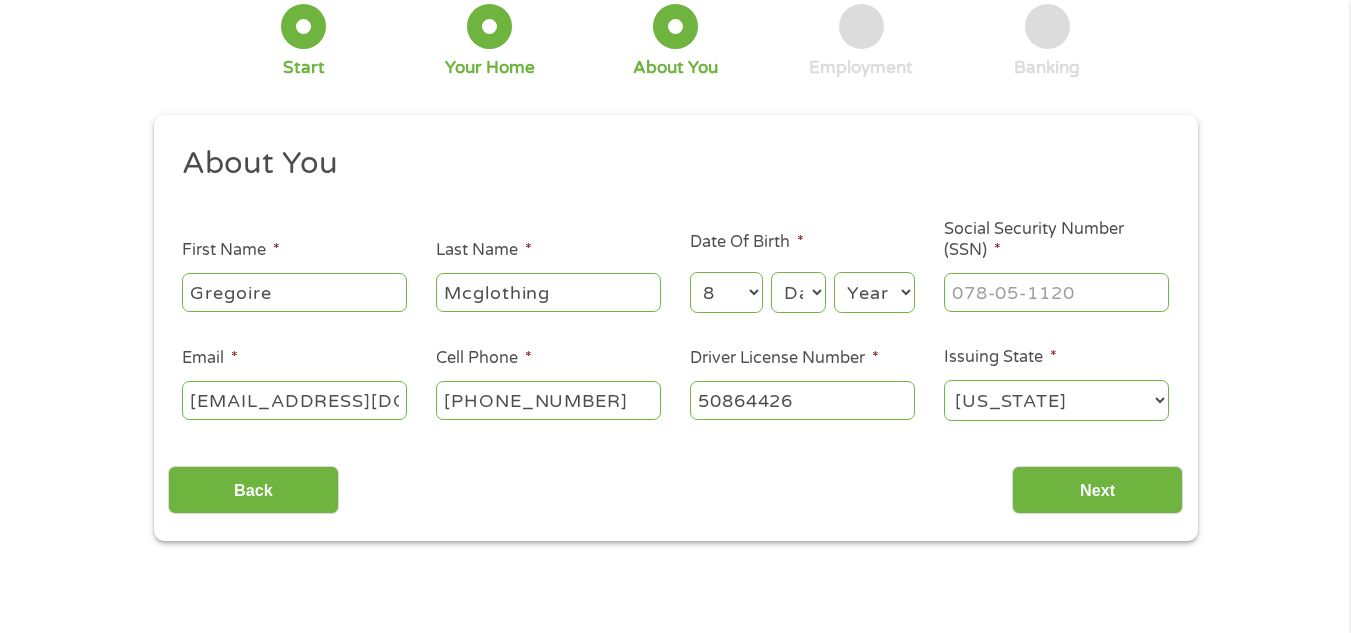 click on "Month 1 2 3 4 5 6 7 8 9 10 11 12" at bounding box center [726, 292] 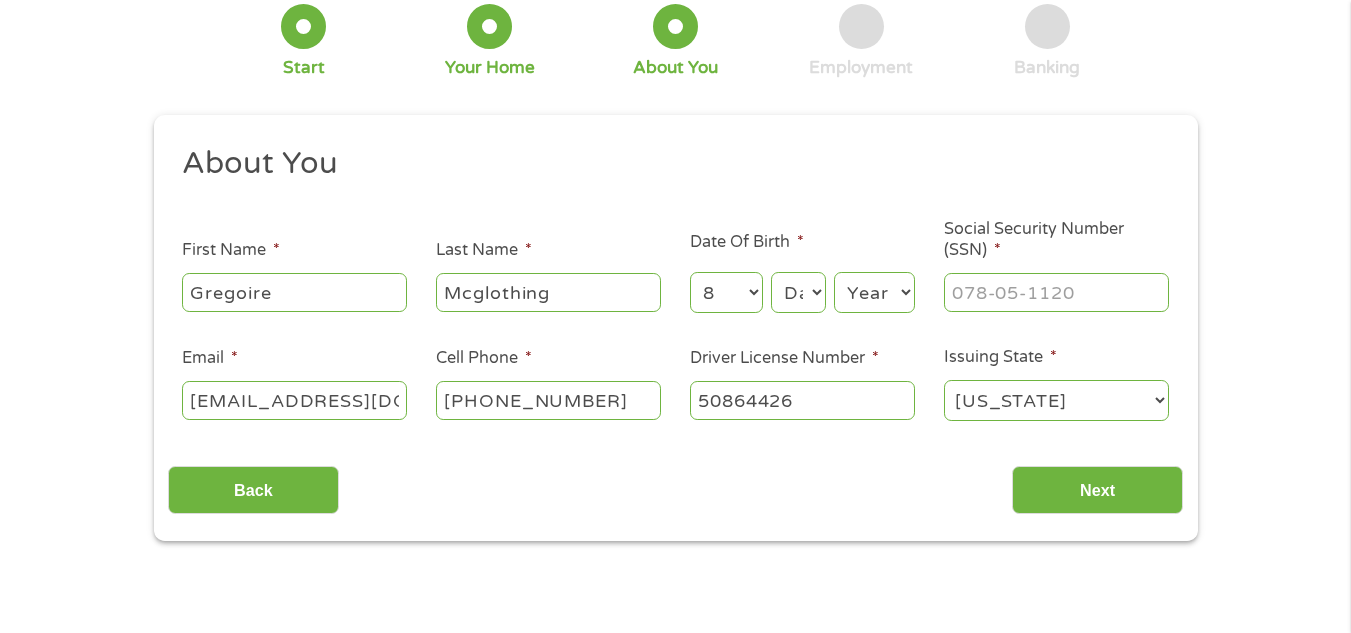click on "Day 1 2 3 4 5 6 7 8 9 10 11 12 13 14 15 16 17 18 19 20 21 22 23 24 25 26 27 28 29 30 31" at bounding box center [798, 292] 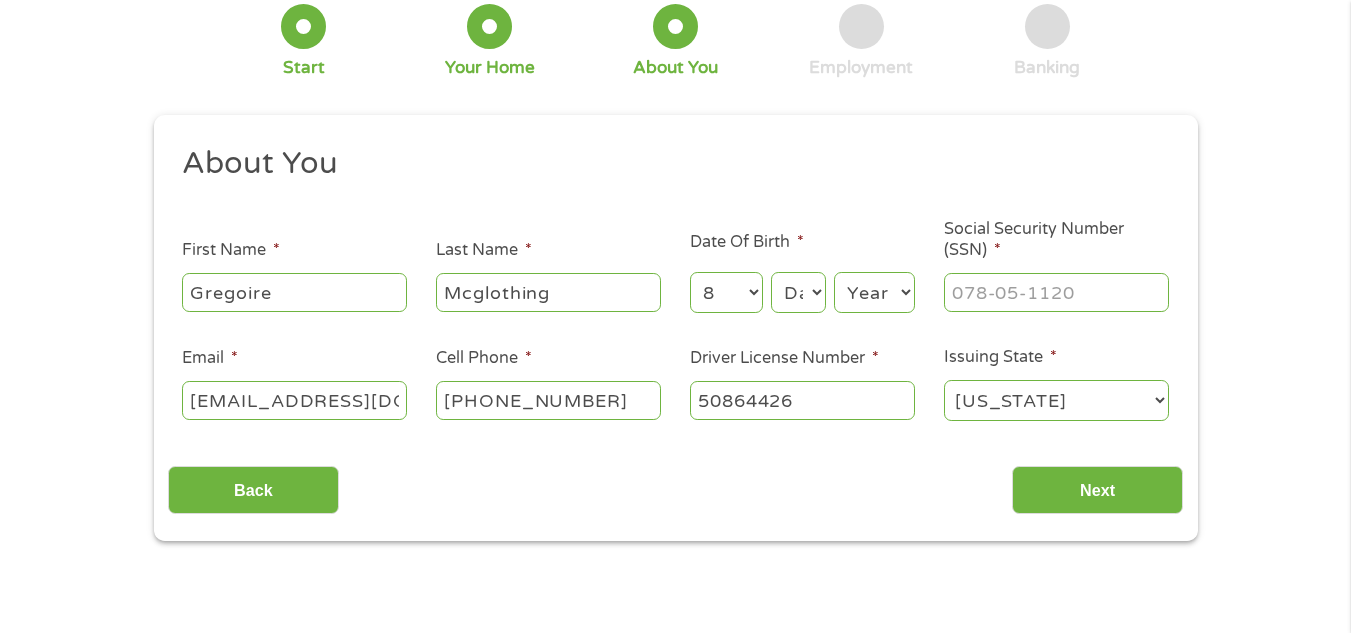 select on "15" 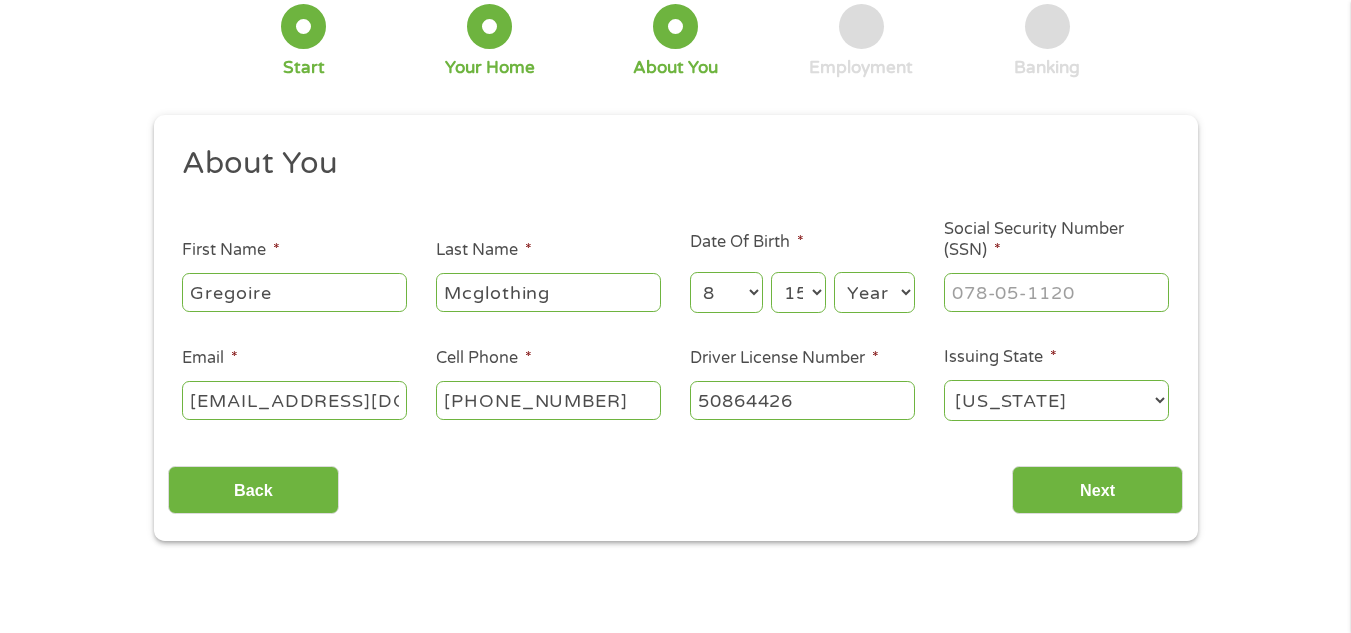 click on "Day 1 2 3 4 5 6 7 8 9 10 11 12 13 14 15 16 17 18 19 20 21 22 23 24 25 26 27 28 29 30 31" at bounding box center (798, 292) 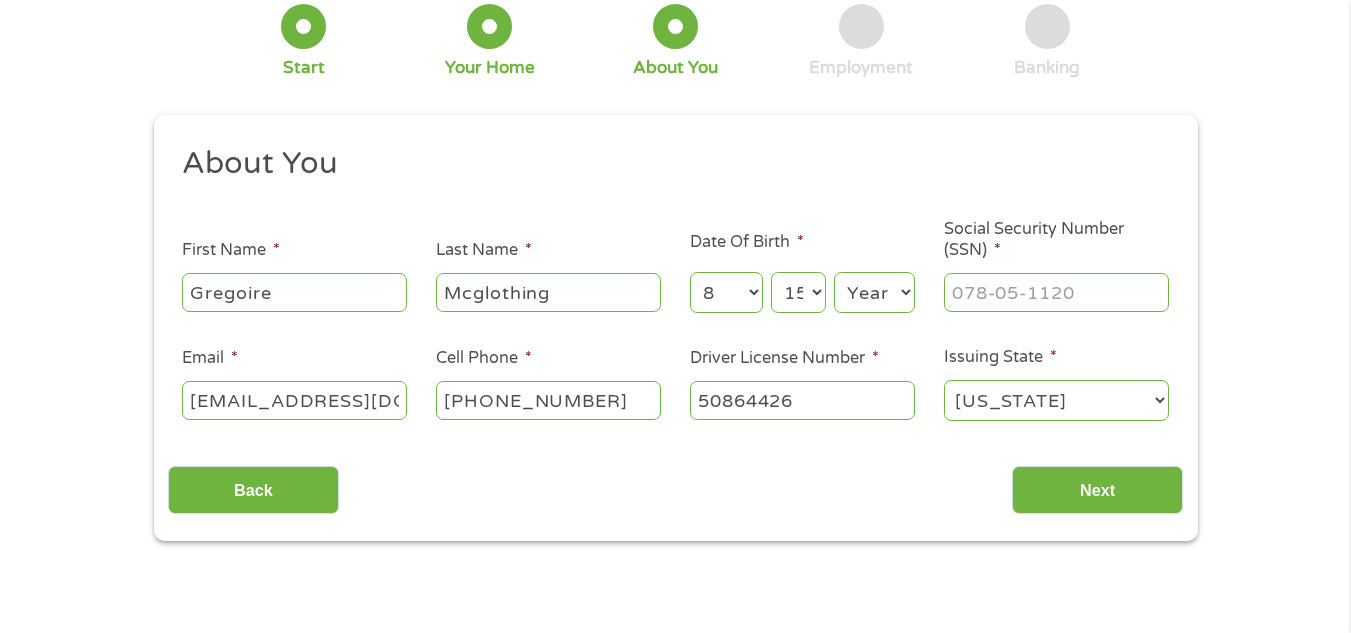 select on "1984" 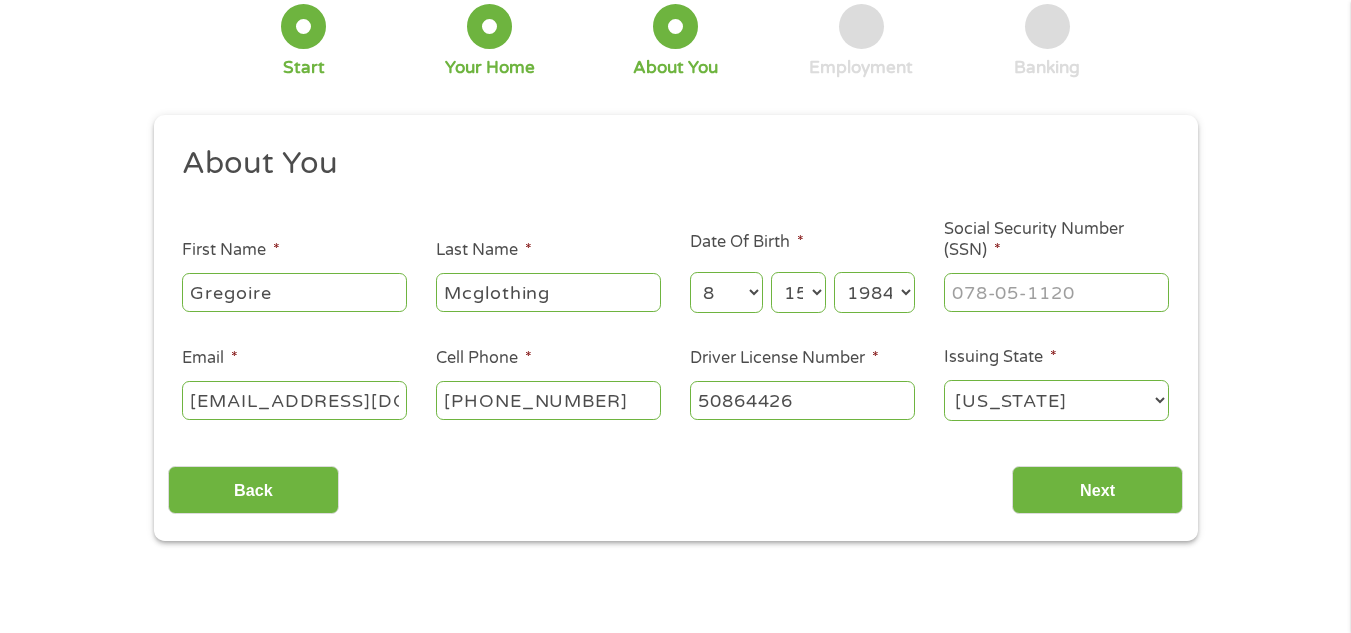 click on "Year [DATE] 2006 2005 2004 2003 2002 2001 2000 1999 1998 1997 1996 1995 1994 1993 1992 1991 1990 1989 1988 1987 1986 1985 1984 1983 1982 1981 1980 1979 1978 1977 1976 1975 1974 1973 1972 1971 1970 1969 1968 1967 1966 1965 1964 1963 1962 1961 1960 1959 1958 1957 1956 1955 1954 1953 1952 1951 1950 1949 1948 1947 1946 1945 1944 1943 1942 1941 1940 1939 1938 1937 1936 1935 1934 1933 1932 1931 1930 1929 1928 1927 1926 1925 1924 1923 1922 1921 1920" at bounding box center (874, 292) 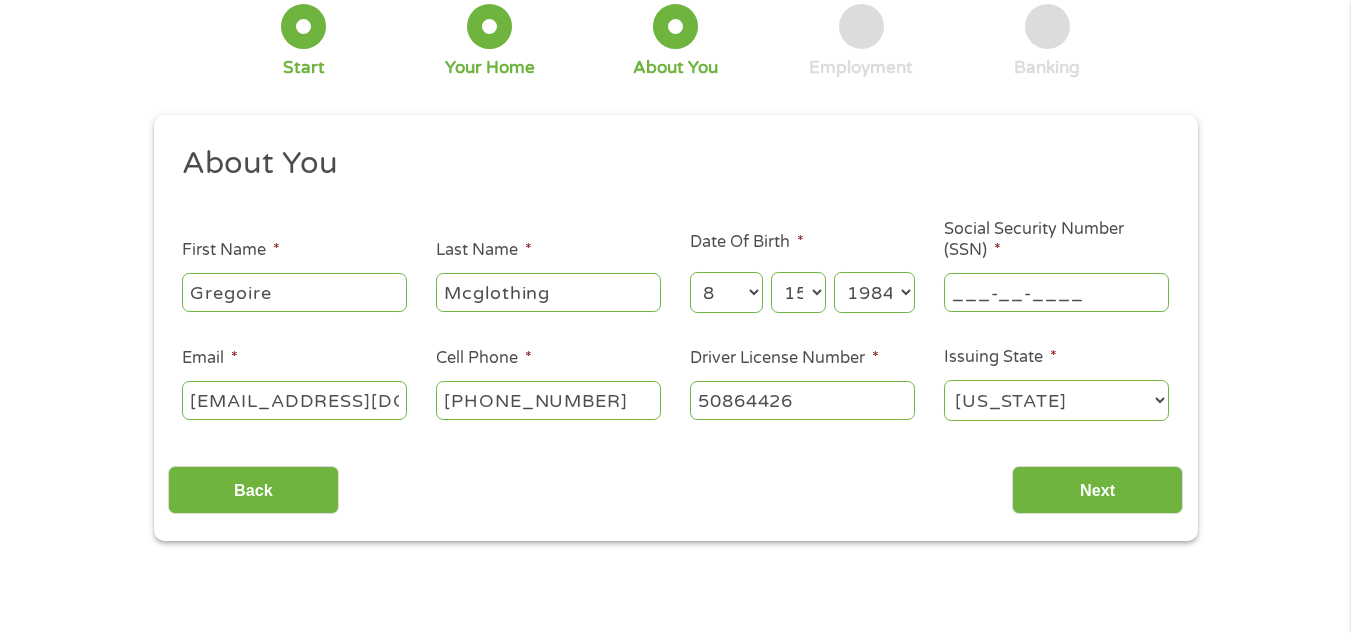click on "___-__-____" at bounding box center (1056, 292) 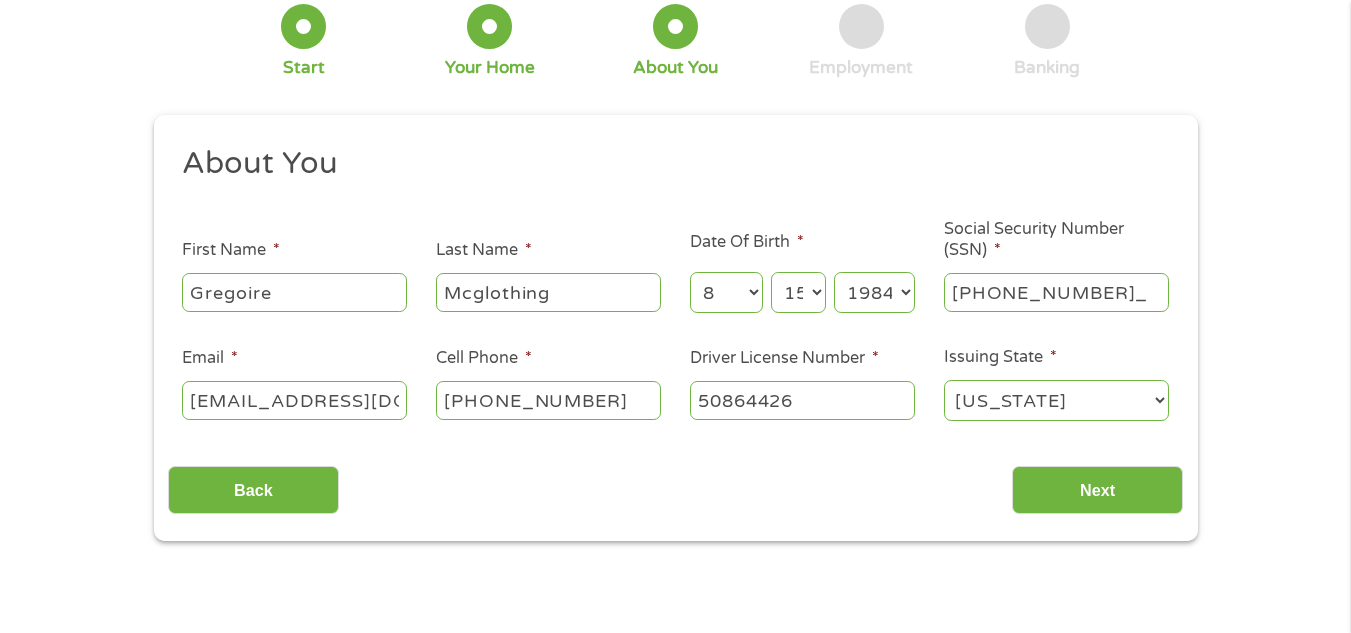 type on "585-51-6011" 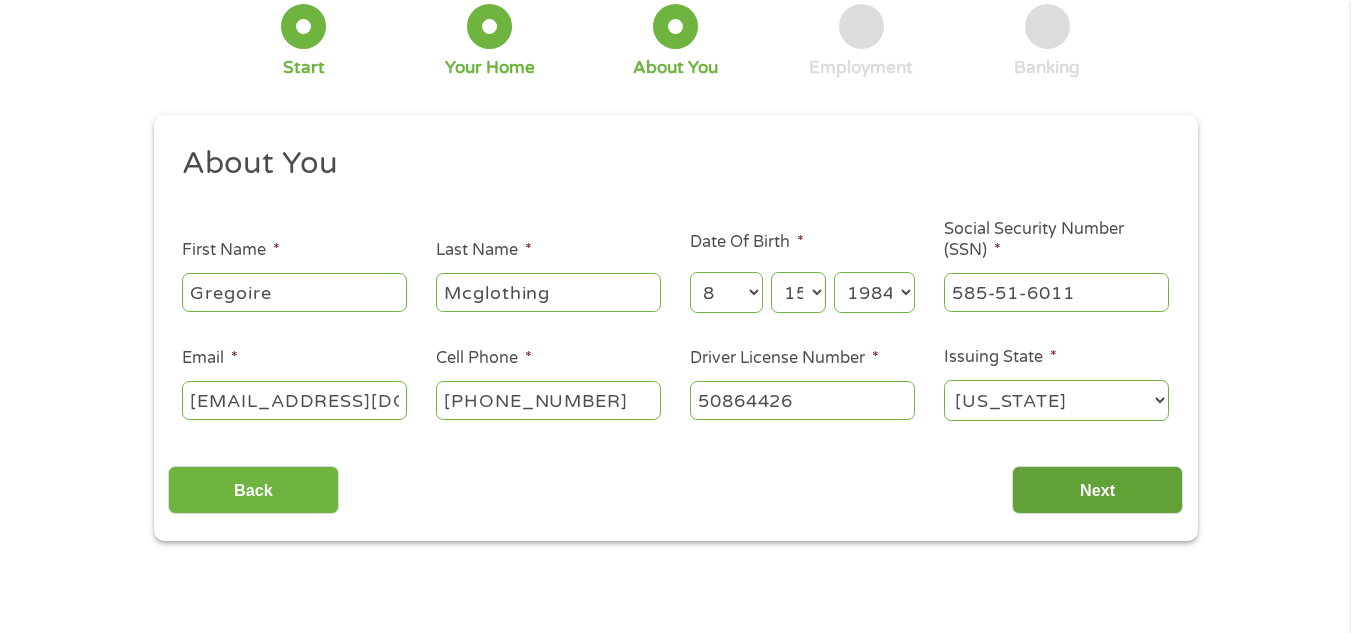 click on "Next" at bounding box center [1097, 490] 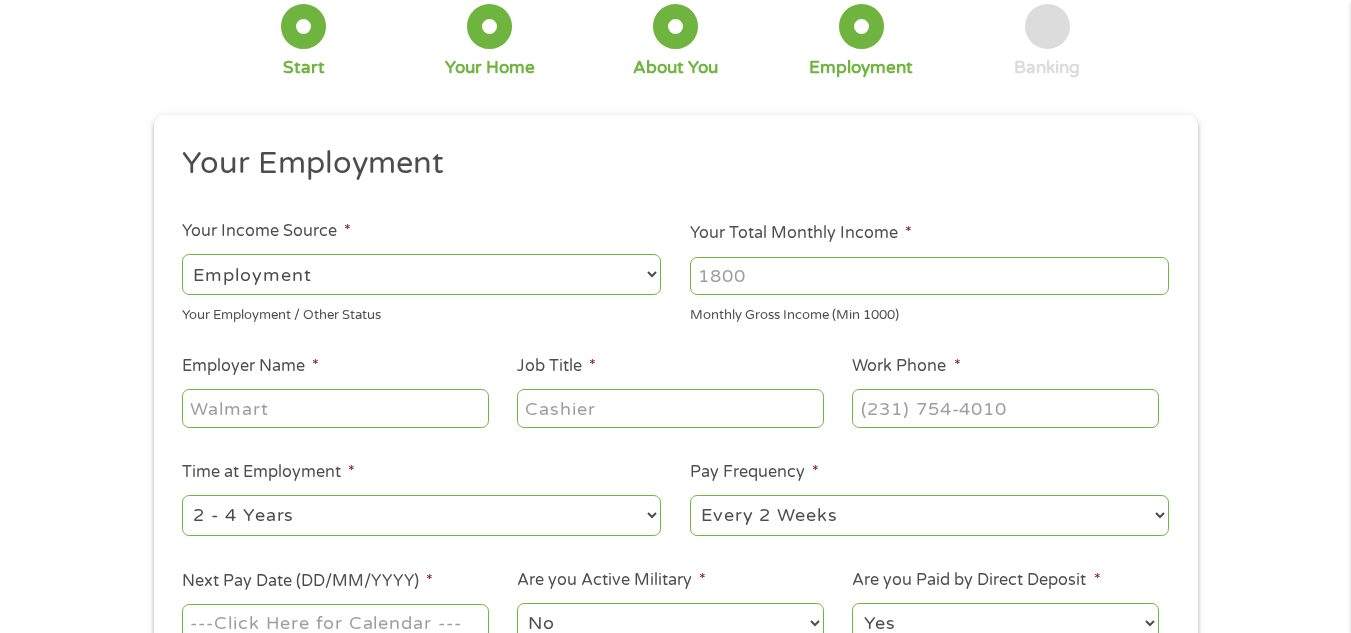 scroll, scrollTop: 18, scrollLeft: 0, axis: vertical 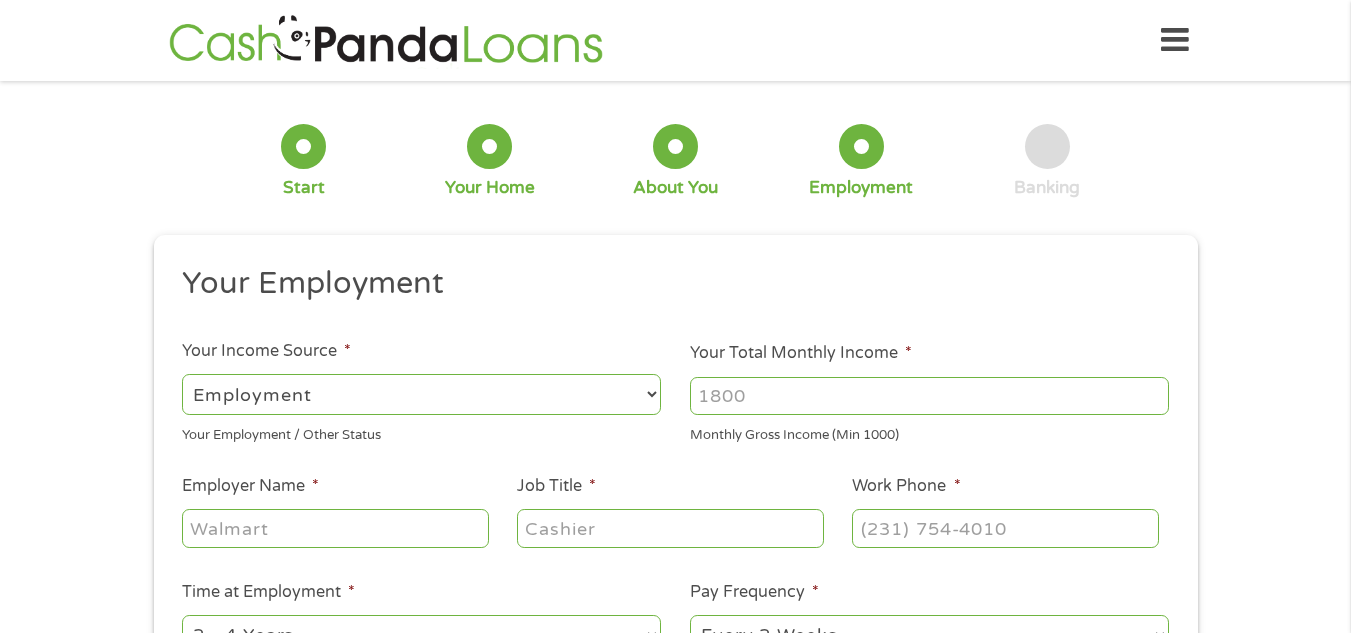 click on "--- Choose one --- Employment [DEMOGRAPHIC_DATA] Benefits" at bounding box center [421, 394] 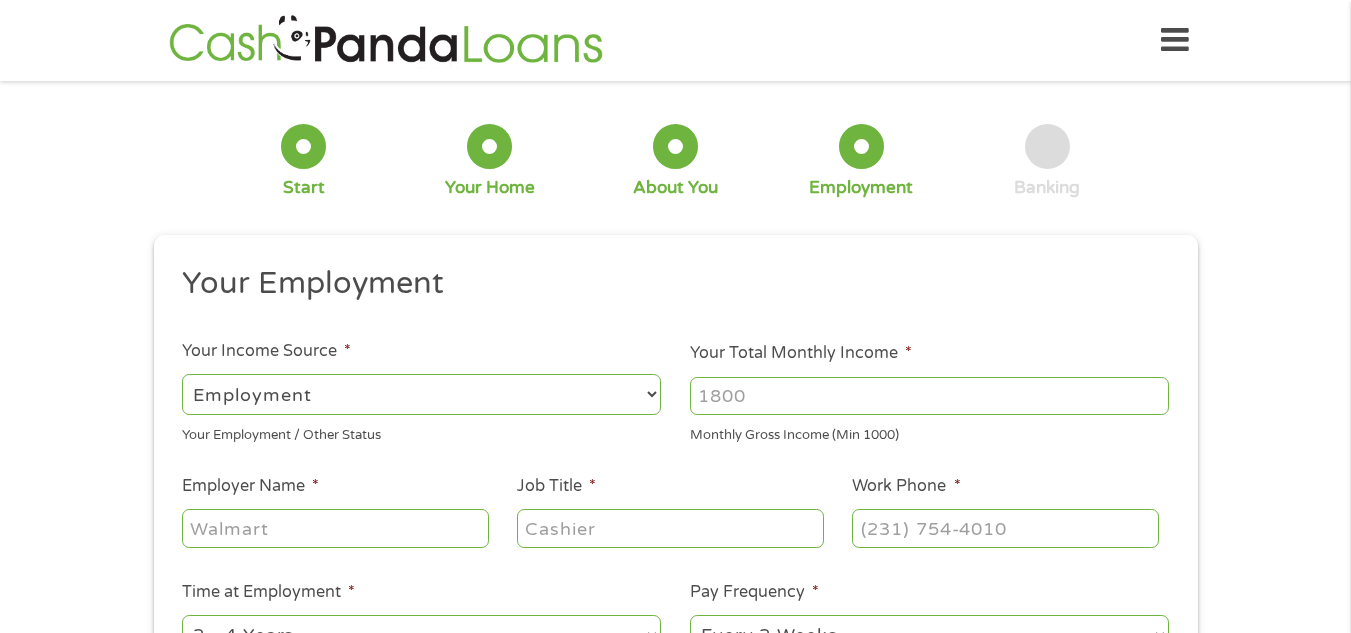 click on "--- Choose one --- Employment [DEMOGRAPHIC_DATA] Benefits" at bounding box center (421, 394) 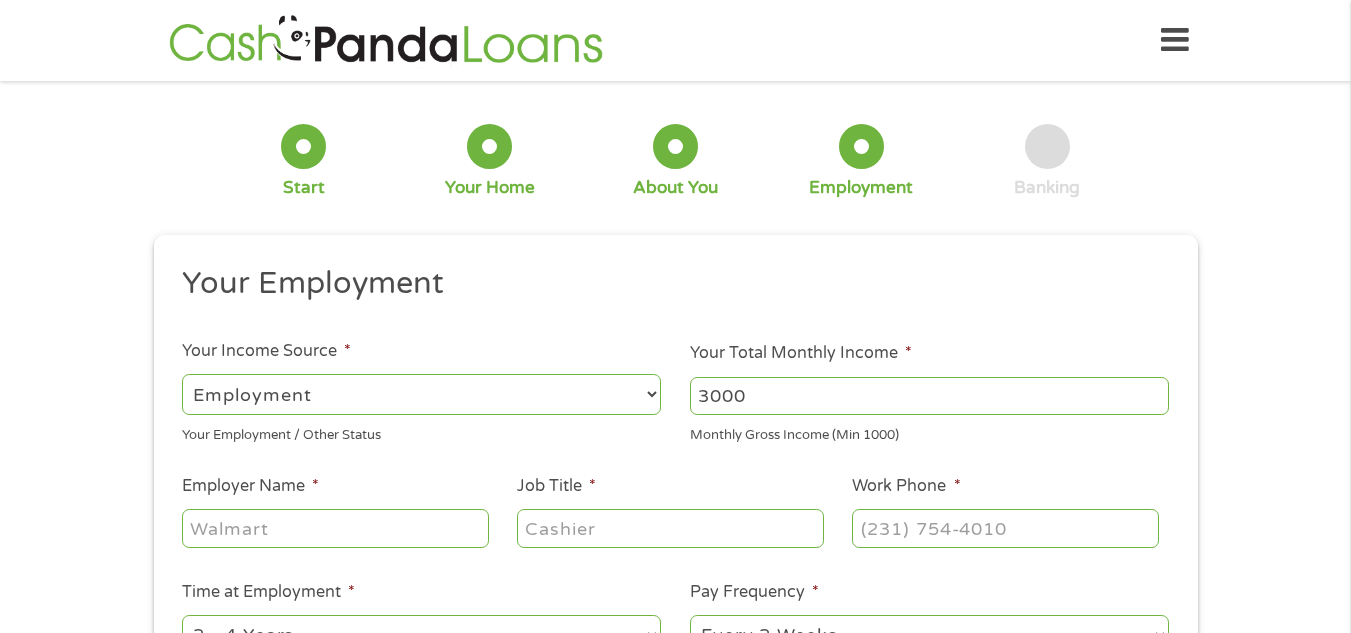type on "3000" 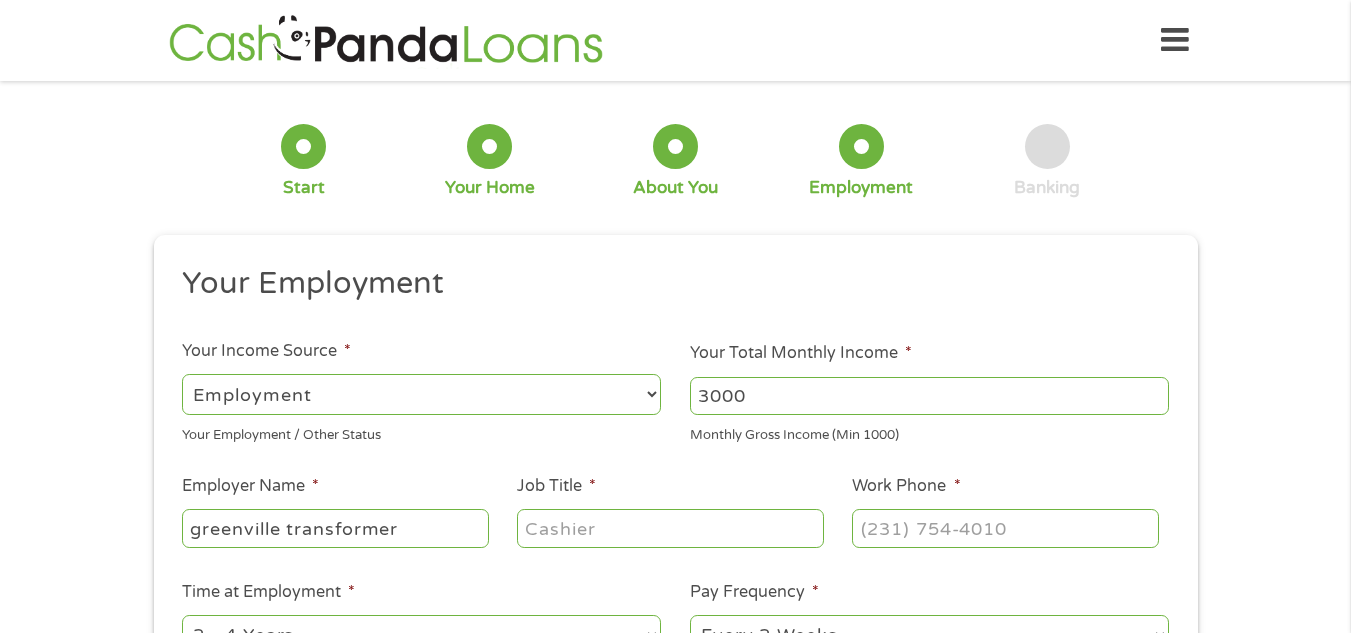 type on "greenville transformer" 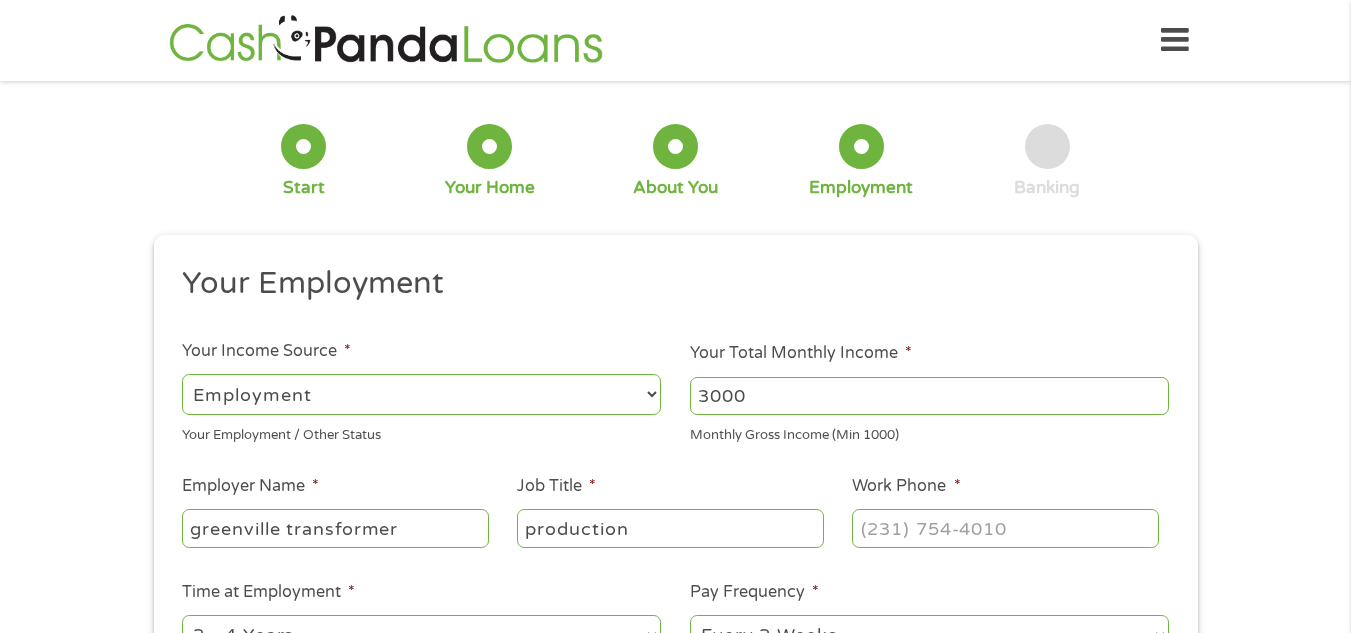 type on "production" 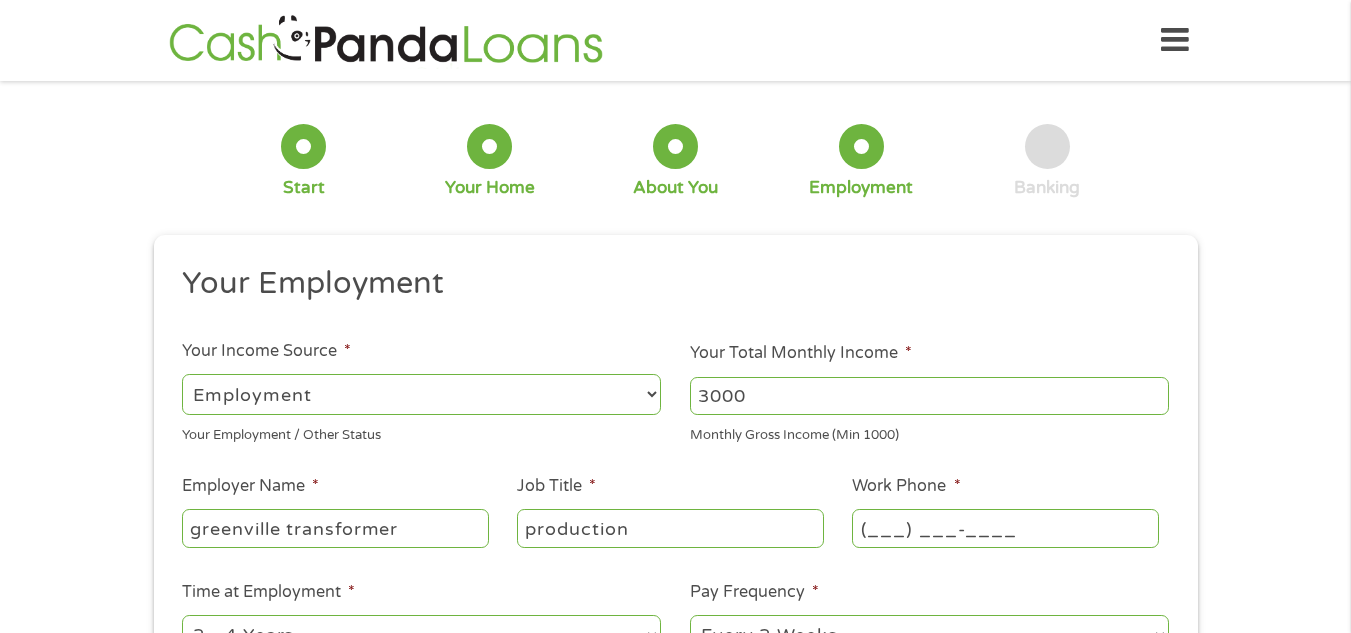 click on "(___) ___-____" at bounding box center [1005, 528] 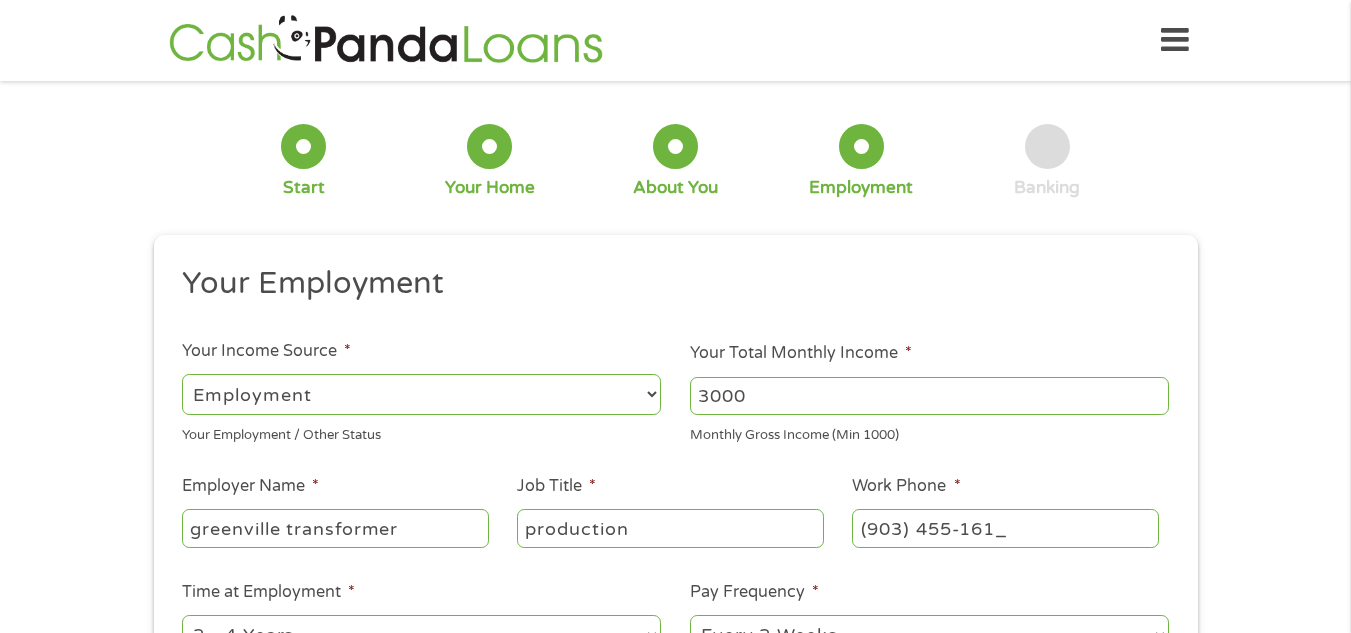 type on "[PHONE_NUMBER]" 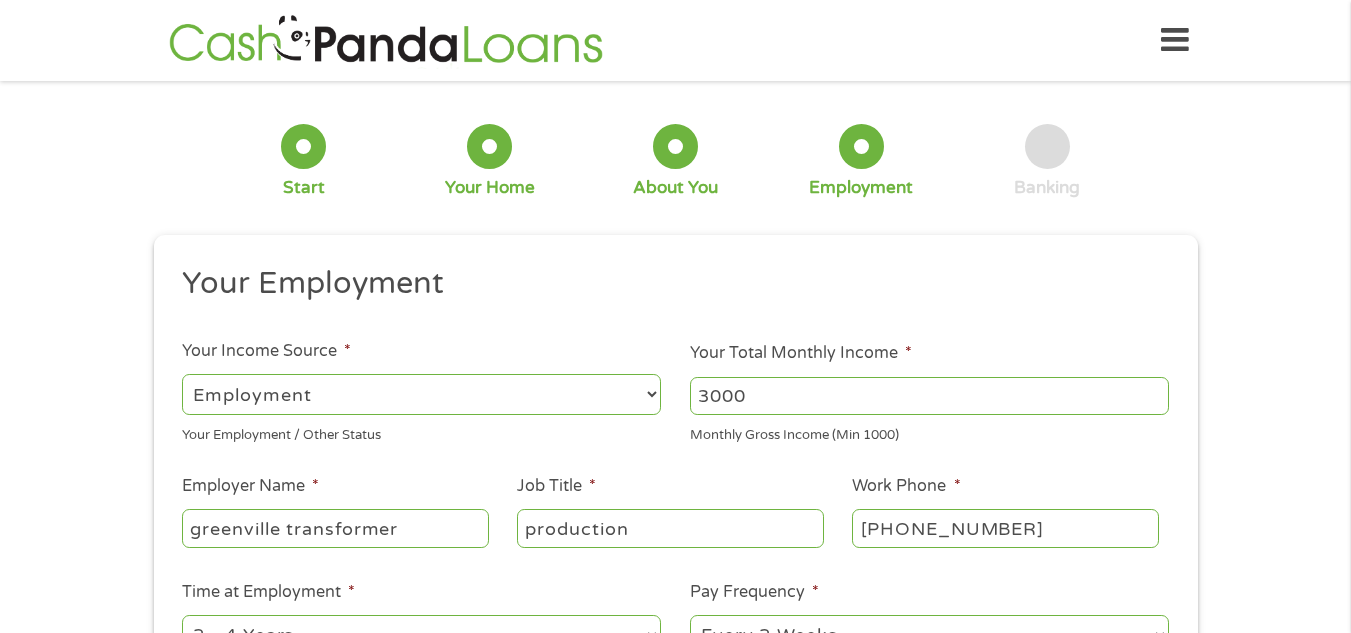 click on "Pay Frequency * --- Choose one --- Every 2 Weeks Every Week Monthly Semi-Monthly" at bounding box center [930, 619] 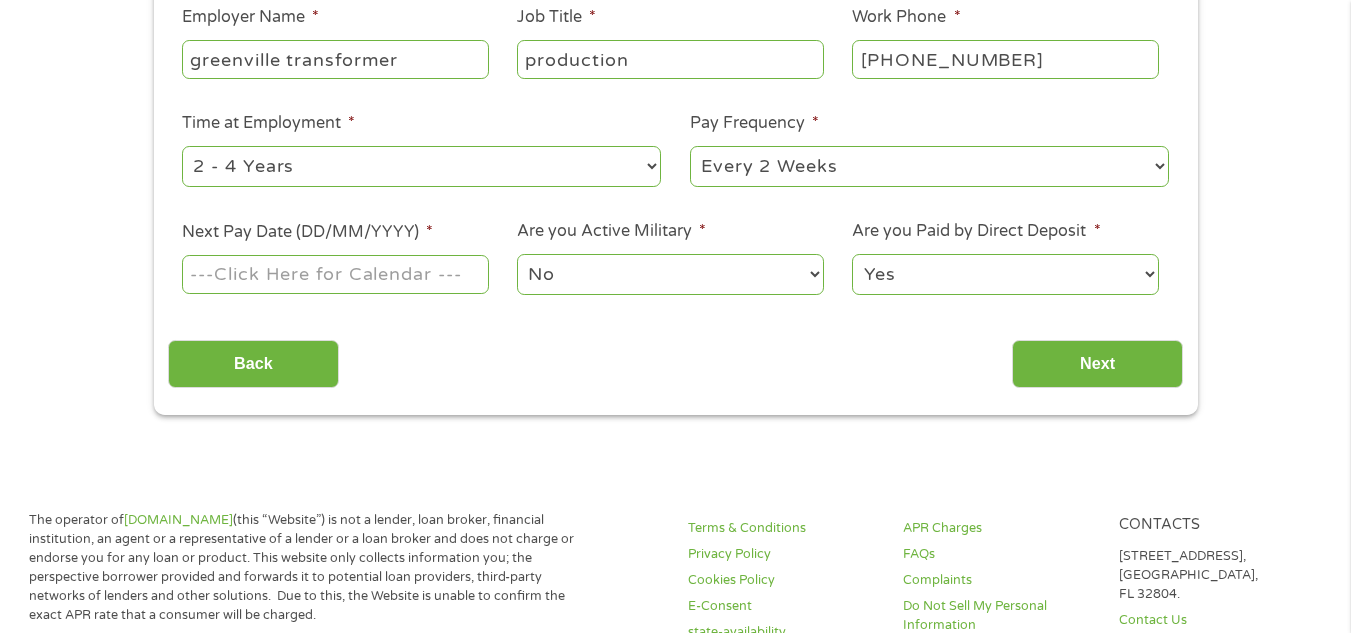 scroll, scrollTop: 440, scrollLeft: 0, axis: vertical 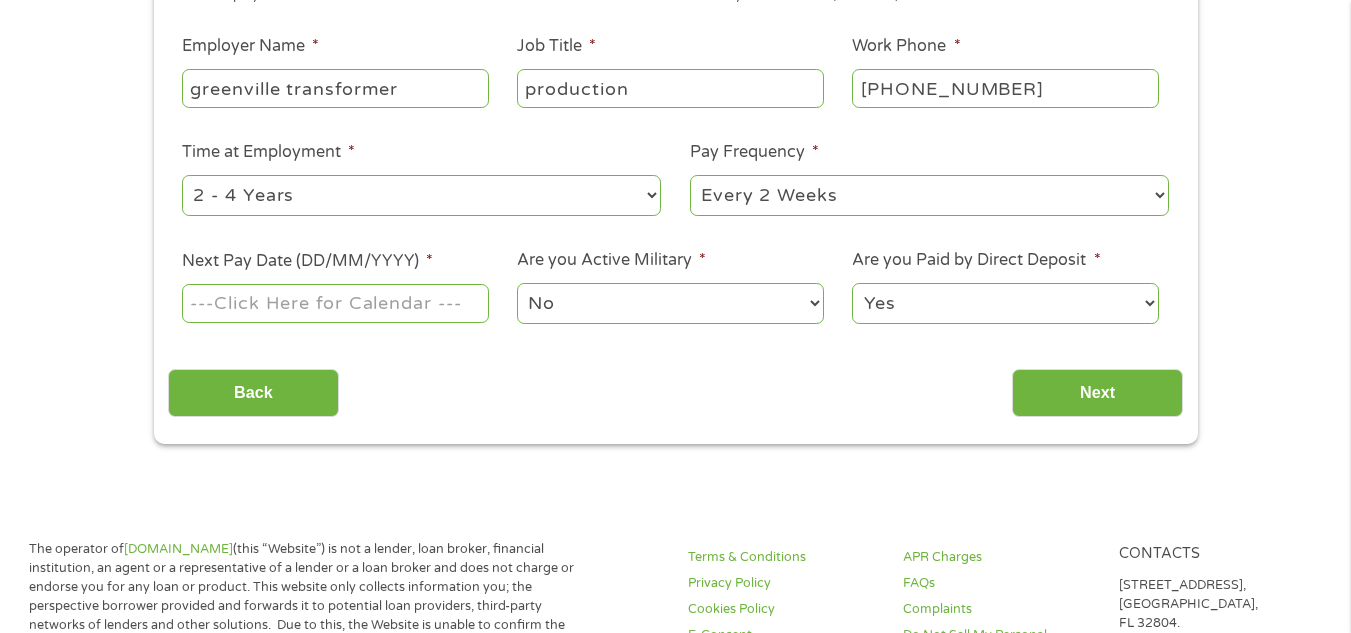 click on "--- Choose one --- 1 Year or less 1 - 2 Years 2 - 4 Years Over 4 Years" at bounding box center (421, 195) 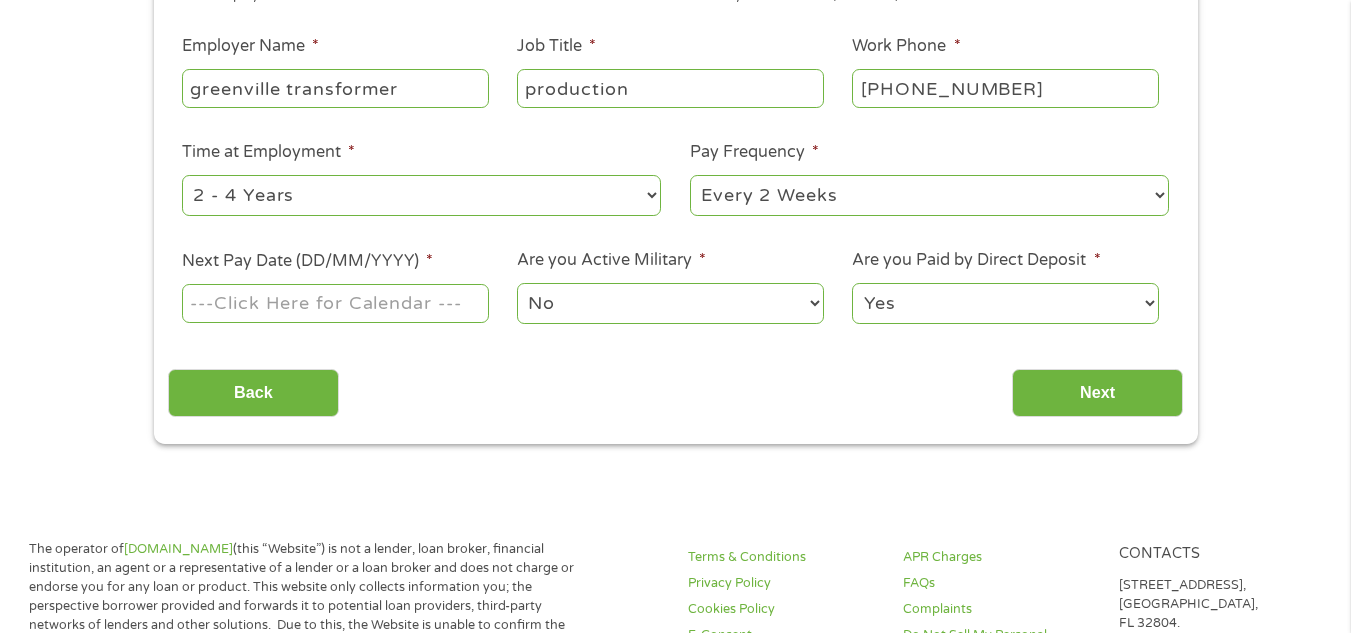 click on "--- Choose one --- 1 Year or less 1 - 2 Years 2 - 4 Years Over 4 Years" at bounding box center [421, 195] 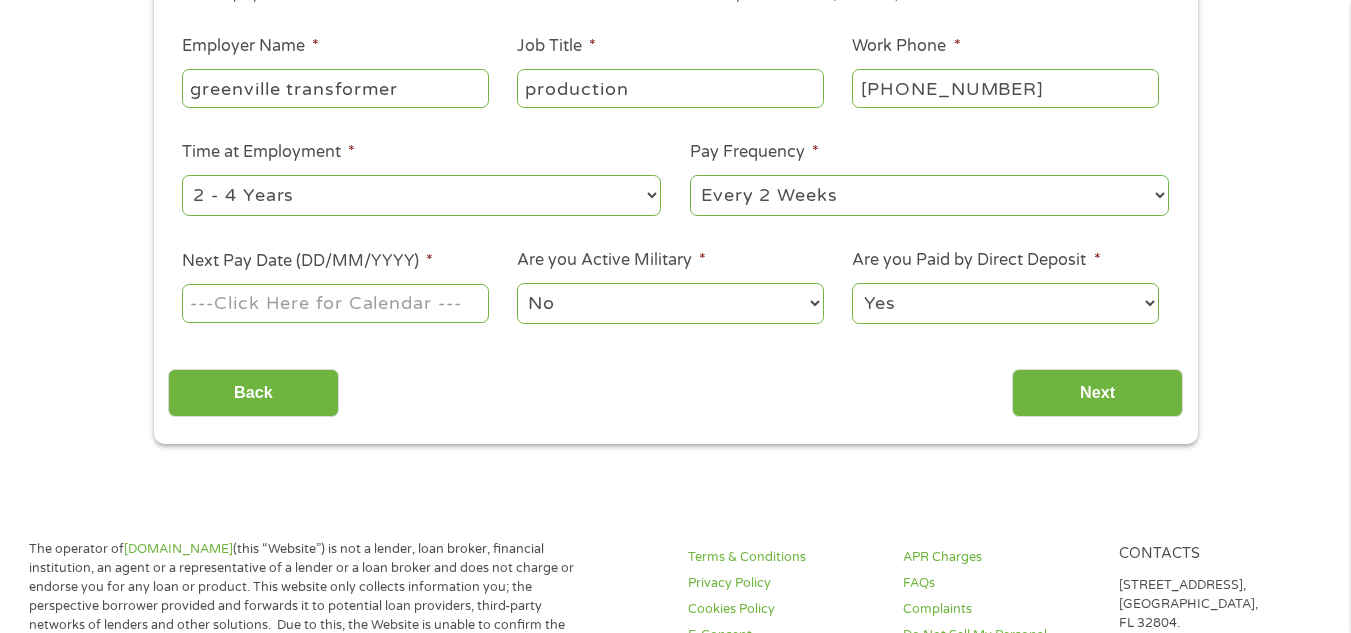 select on "60months" 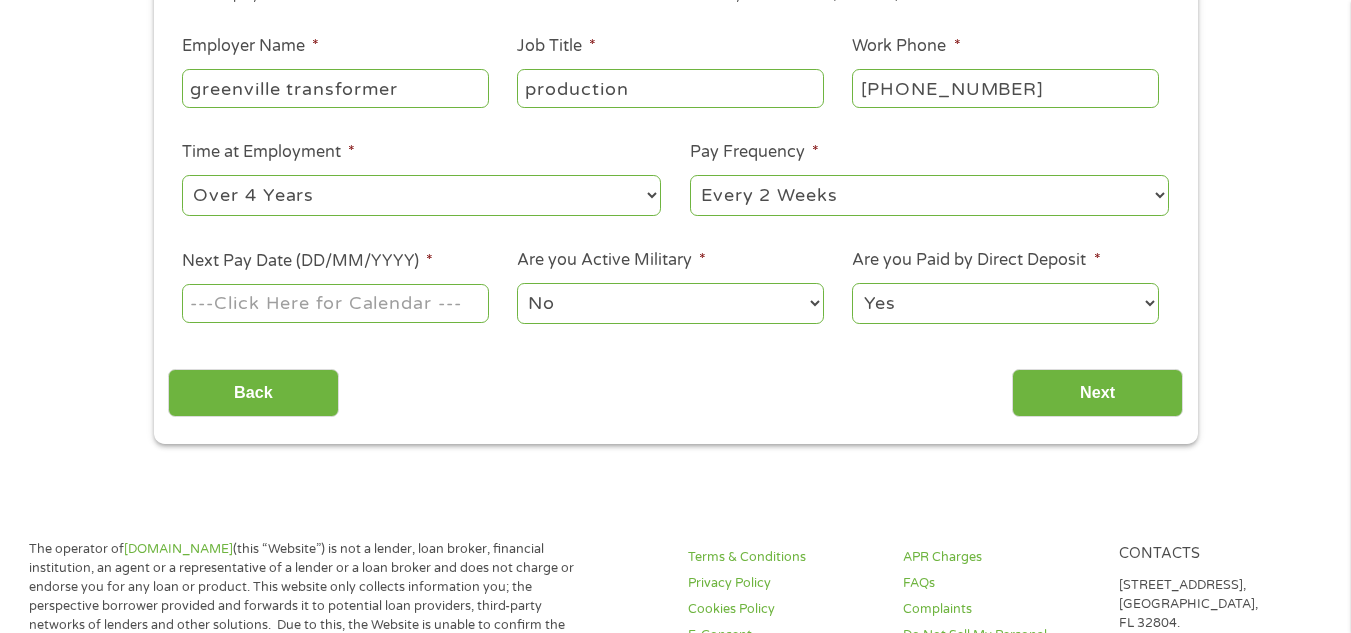 click on "--- Choose one --- 1 Year or less 1 - 2 Years 2 - 4 Years Over 4 Years" at bounding box center (421, 195) 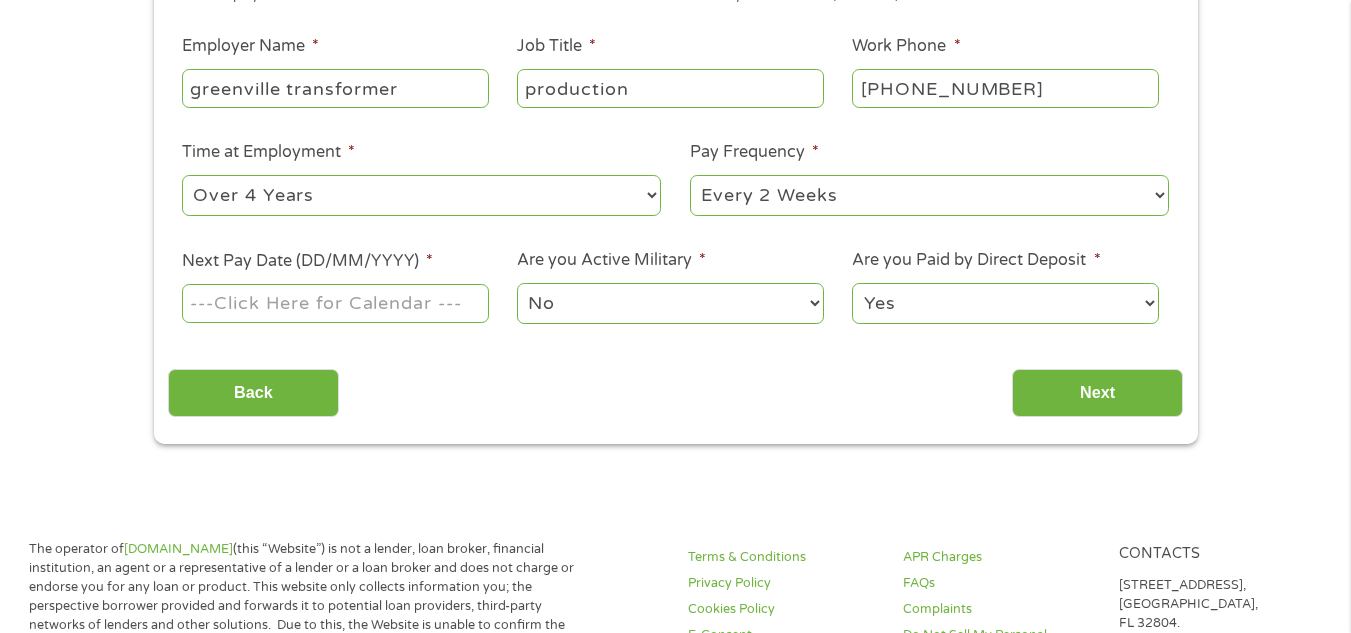 click on "--- Choose one --- Every 2 Weeks Every Week Monthly Semi-Monthly" at bounding box center [929, 195] 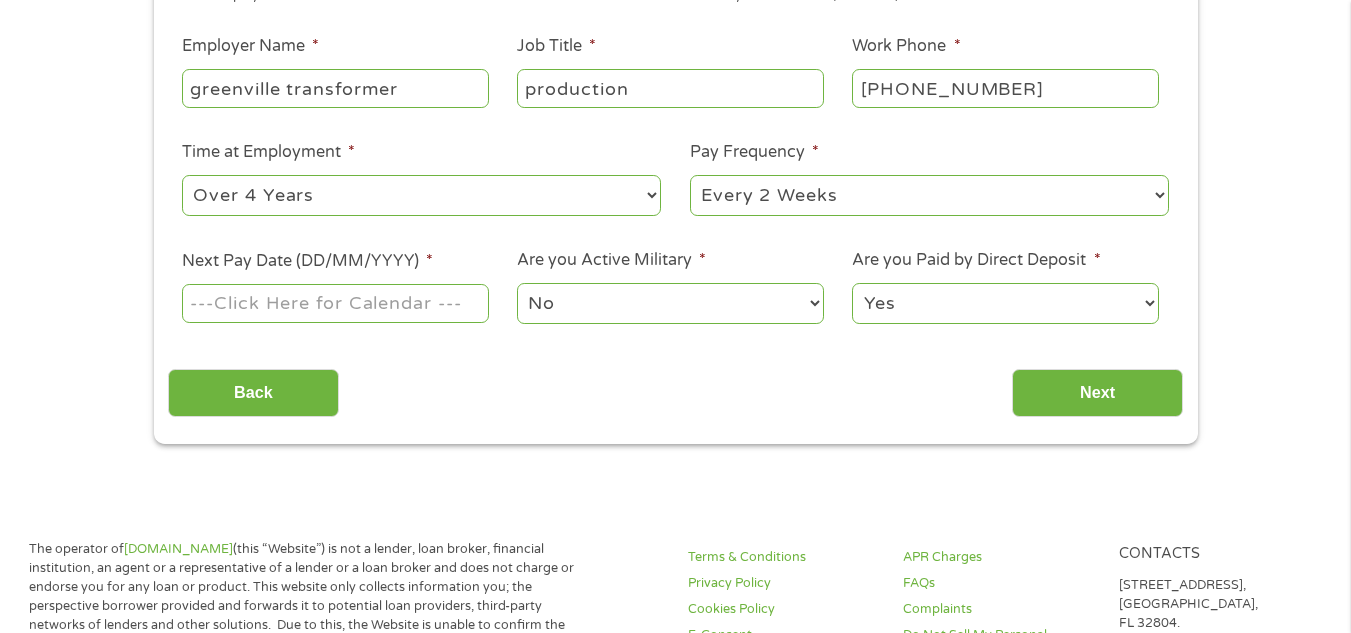 select on "weekly" 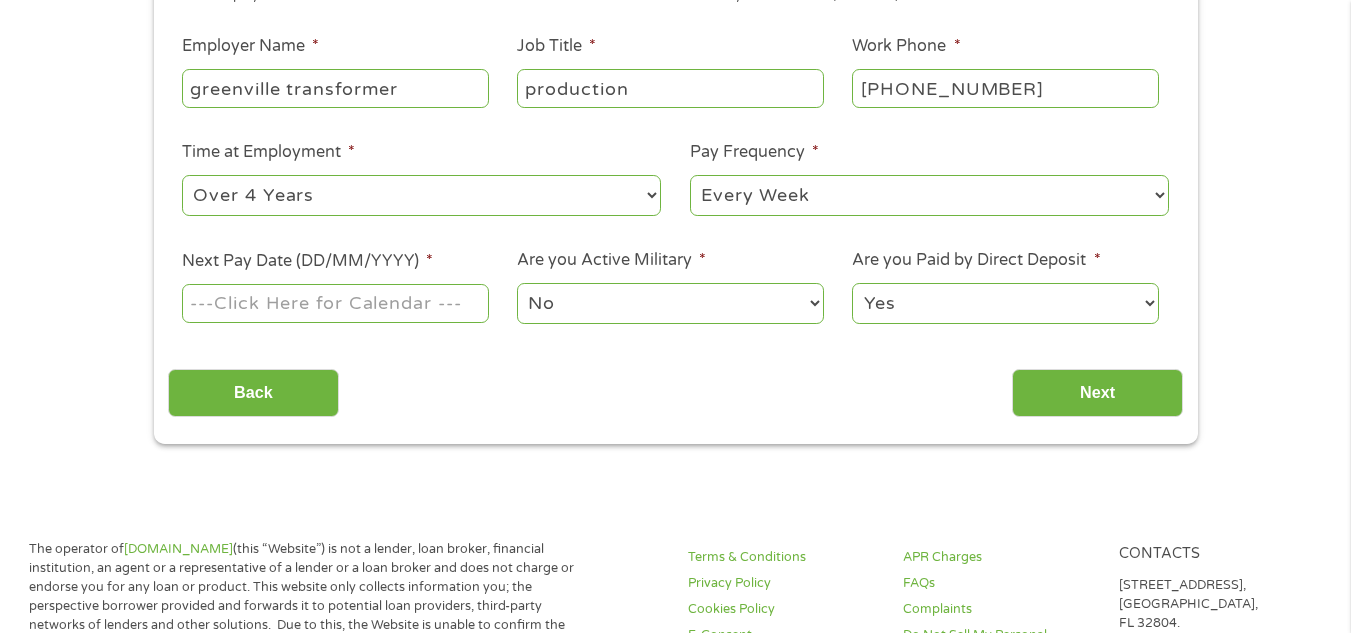 click on "--- Choose one --- Every 2 Weeks Every Week Monthly Semi-Monthly" at bounding box center (929, 195) 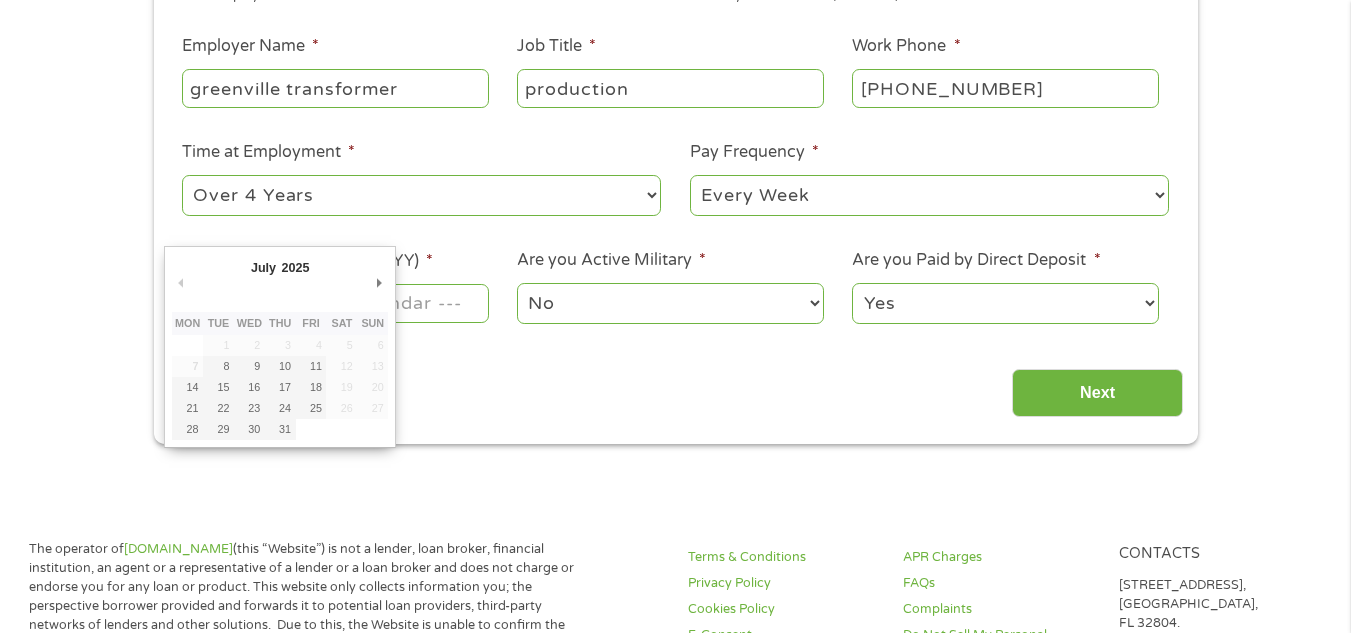 click on "Home   Get Loan Offer   How it works   FAQs   Blog   Cash Loans   Quick Loans   Online Loans   Payday Loans   Cash Advances   Préstamos   Paycheck Loans Near Me   Artificial Intelligence Loans   Contact Us                     1         Start   2         Your Home   3         About You   4         Employment   5         Banking   6
This field is hidden when viewing the form gclid CjwKCAjw4K3DBhBqEiwAYtG_9GufgfYZfQl7AIYzOEIN1TpB7xZN558fIaB9Qk1J0B-Paw02q3UrShoC80kQAvD_BwE This field is hidden when viewing the form Referrer [URL][DOMAIN_NAME] Source adwords Campaign c" at bounding box center [675, 820] 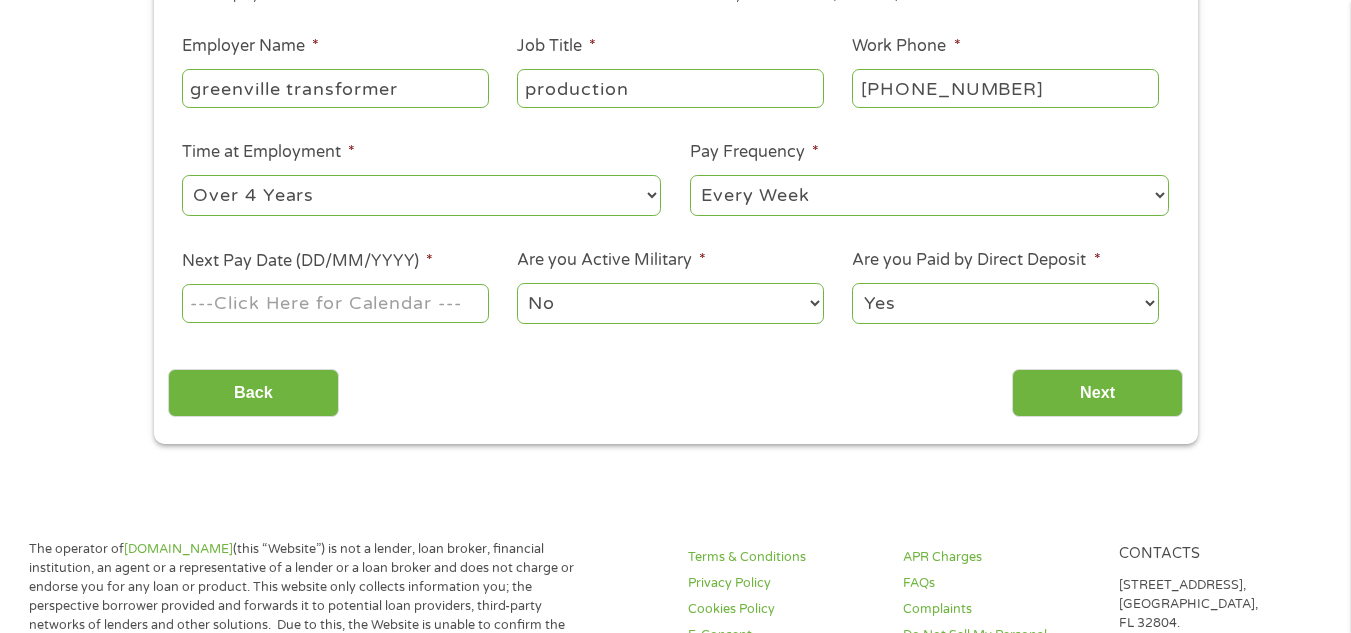 click on "Next Pay Date (DD/MM/YYYY) *" at bounding box center (335, 303) 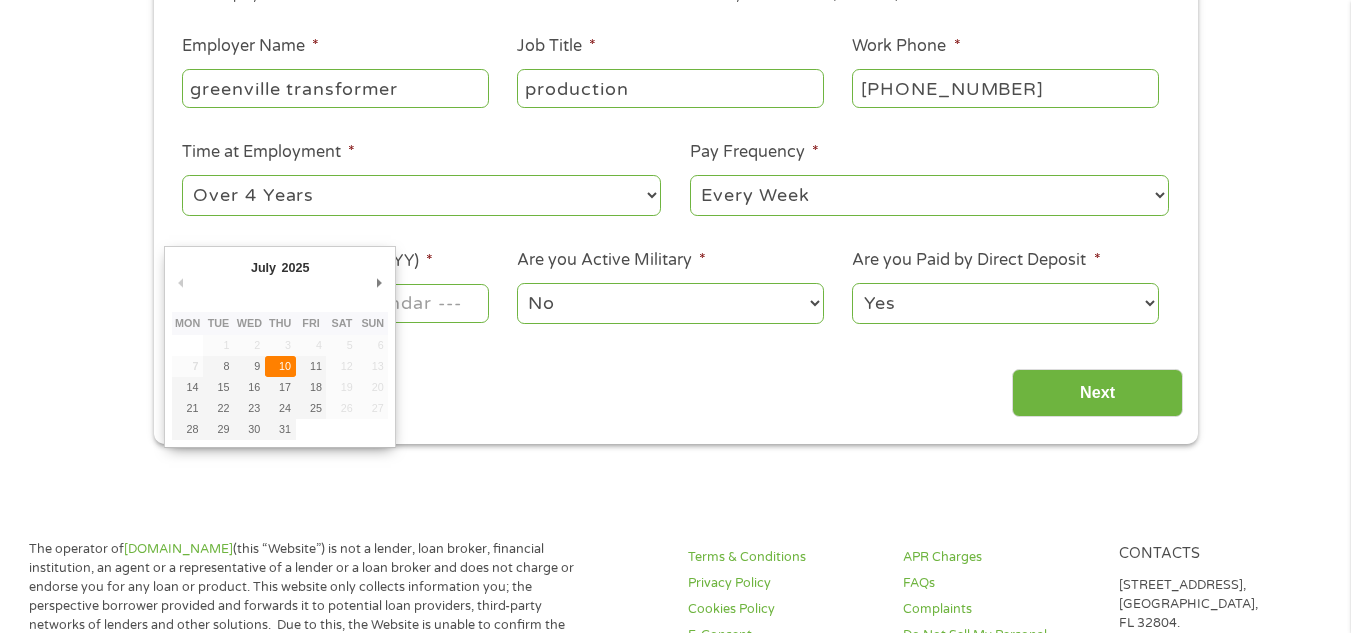 type on "[DATE]" 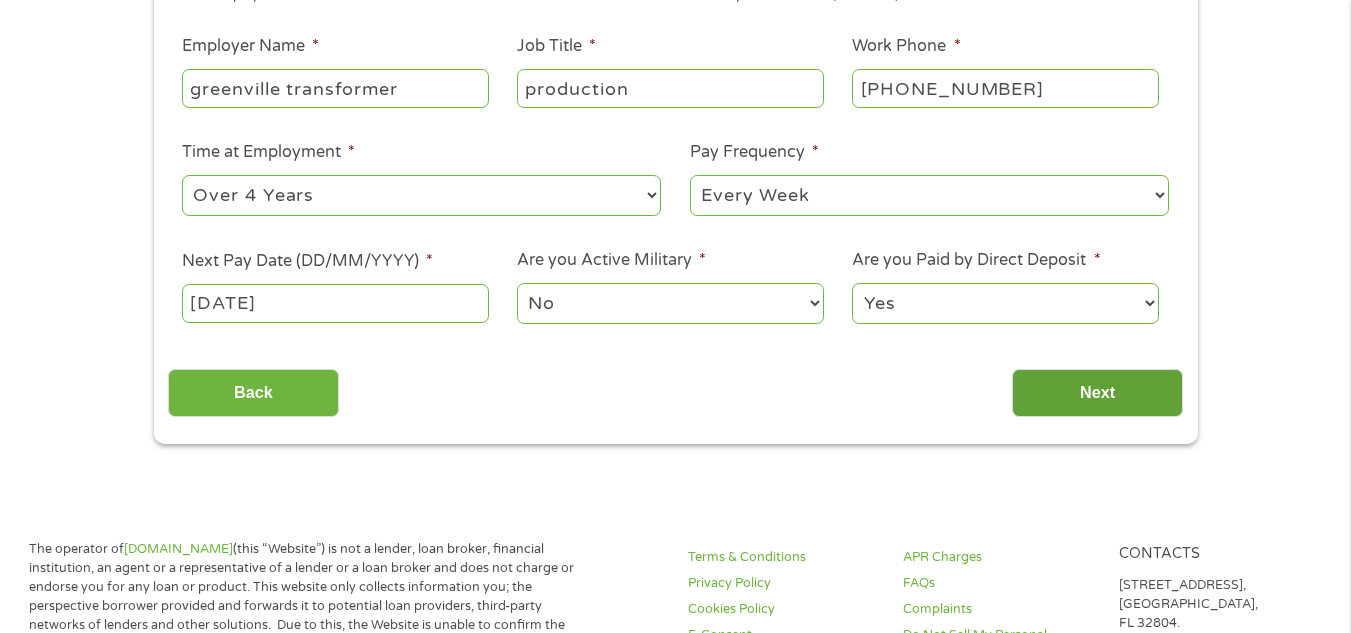 click on "Next" at bounding box center (1097, 393) 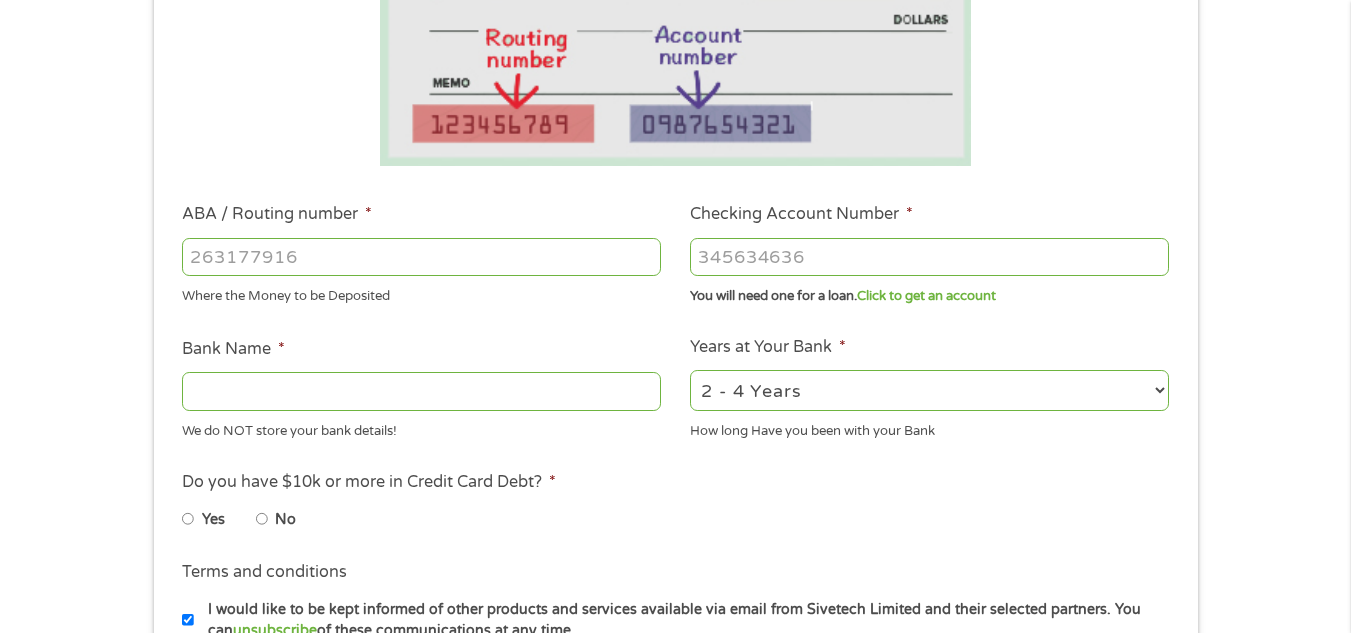 scroll, scrollTop: 8, scrollLeft: 8, axis: both 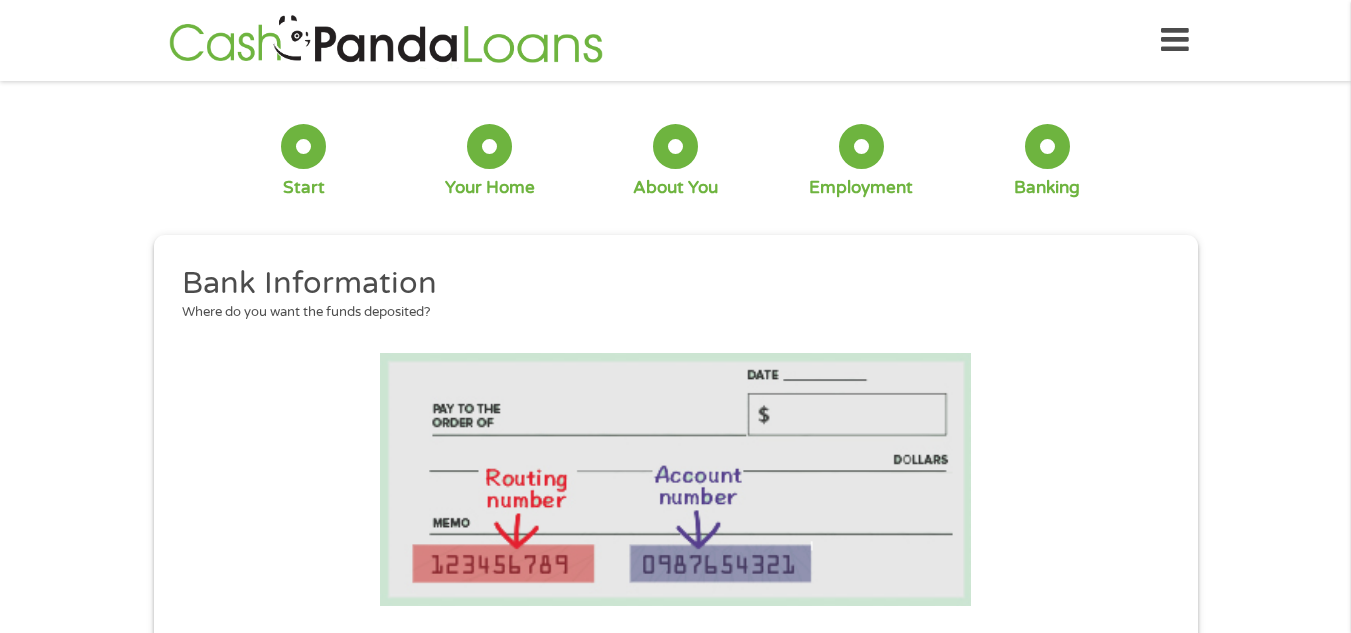click at bounding box center (675, 479) 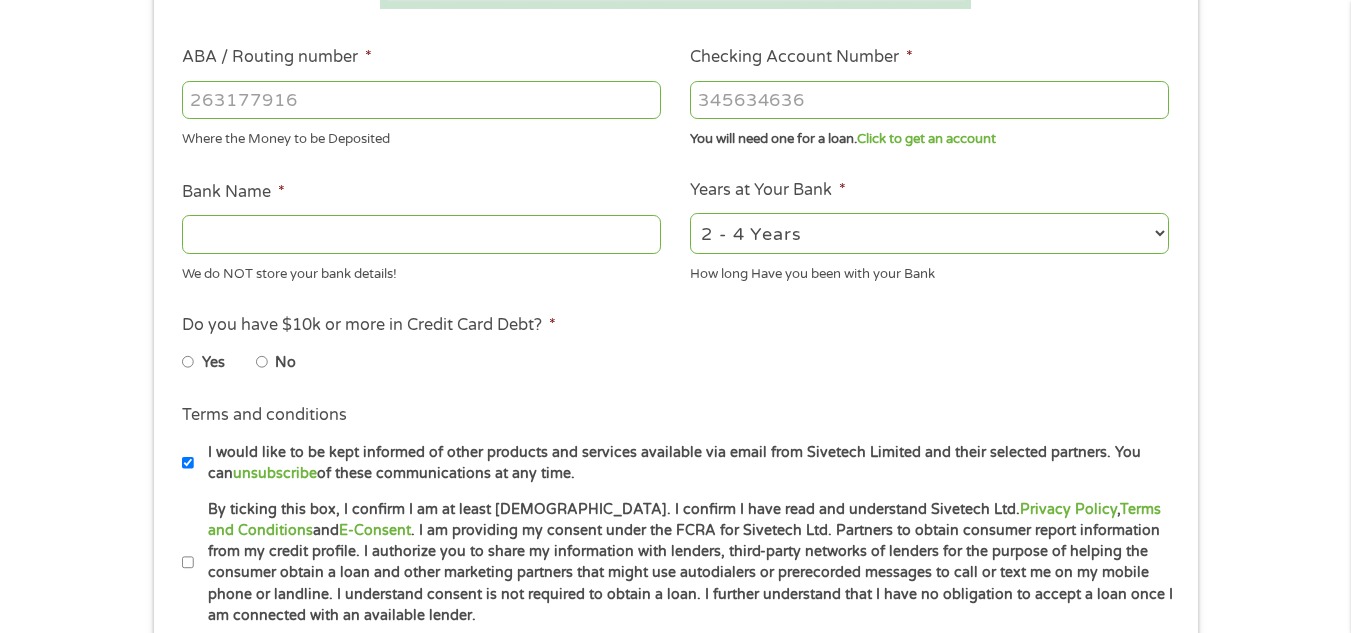 scroll, scrollTop: 600, scrollLeft: 0, axis: vertical 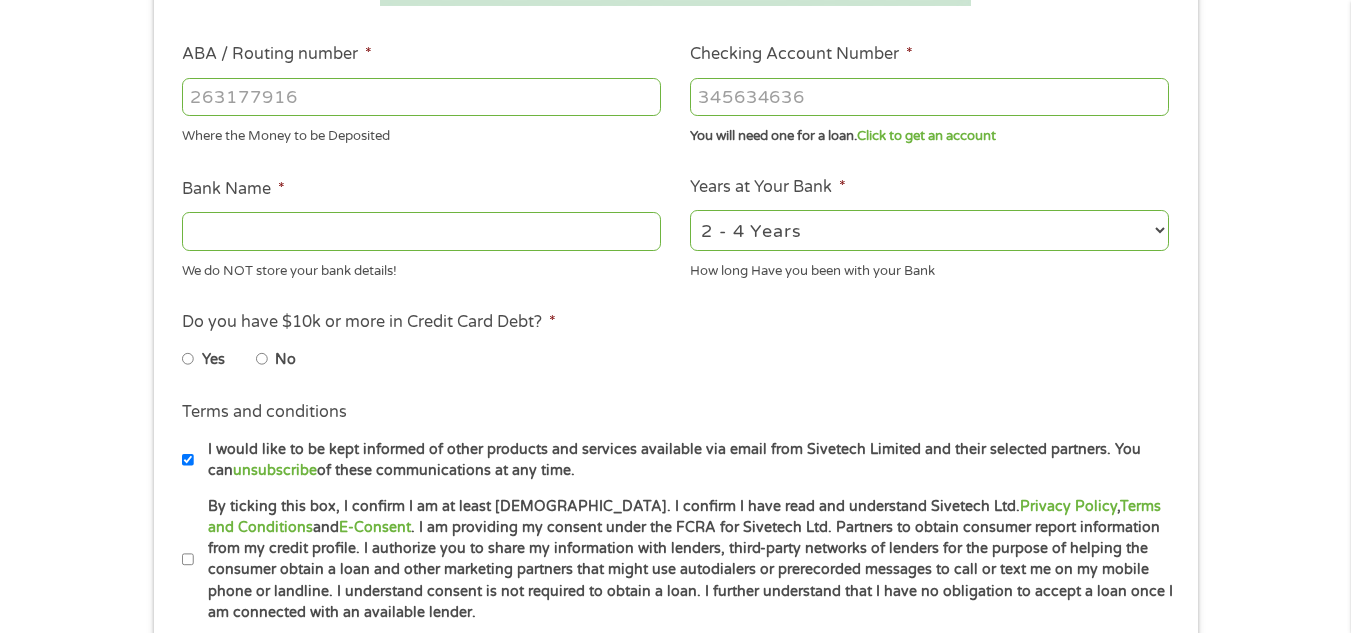 click on "ABA / Routing number *" at bounding box center (421, 97) 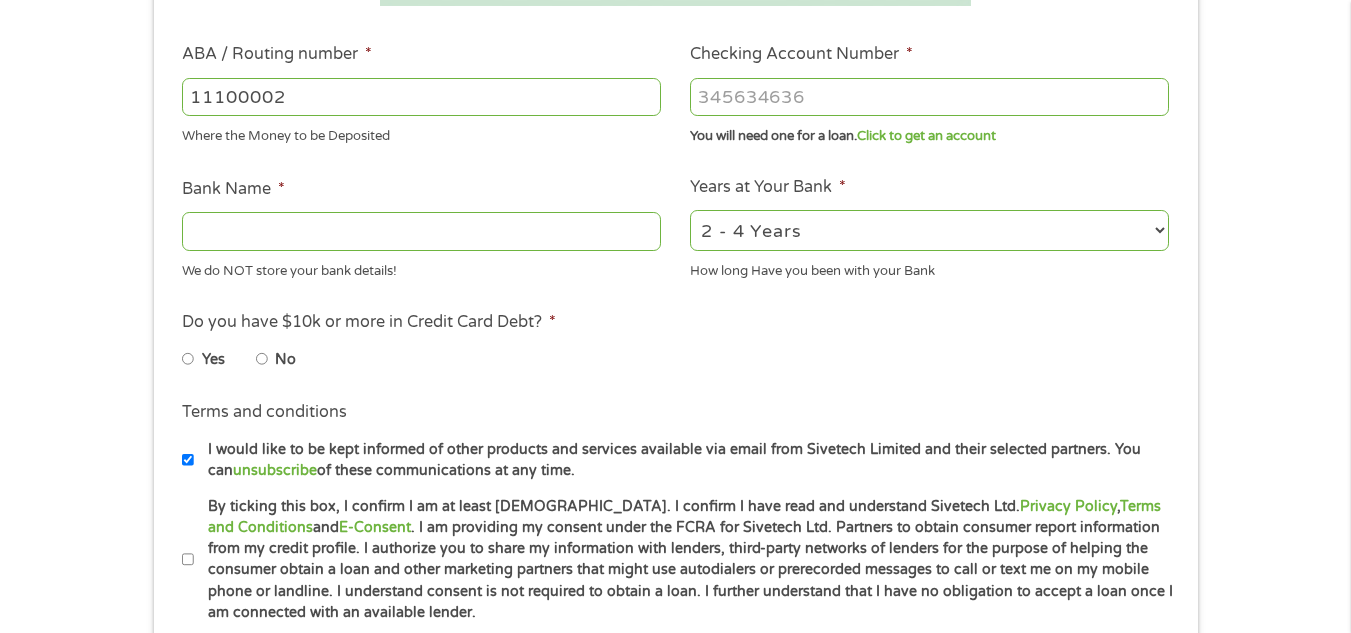 type on "111000025" 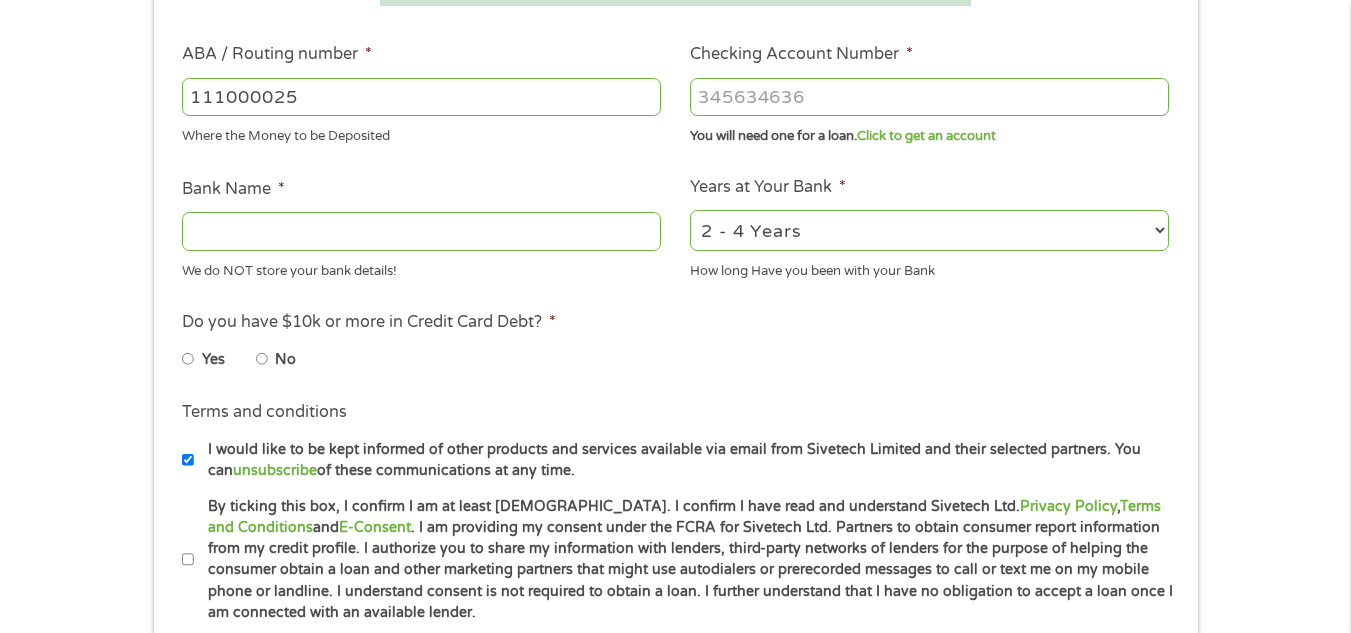 type on "BANK OF AMERICA NA" 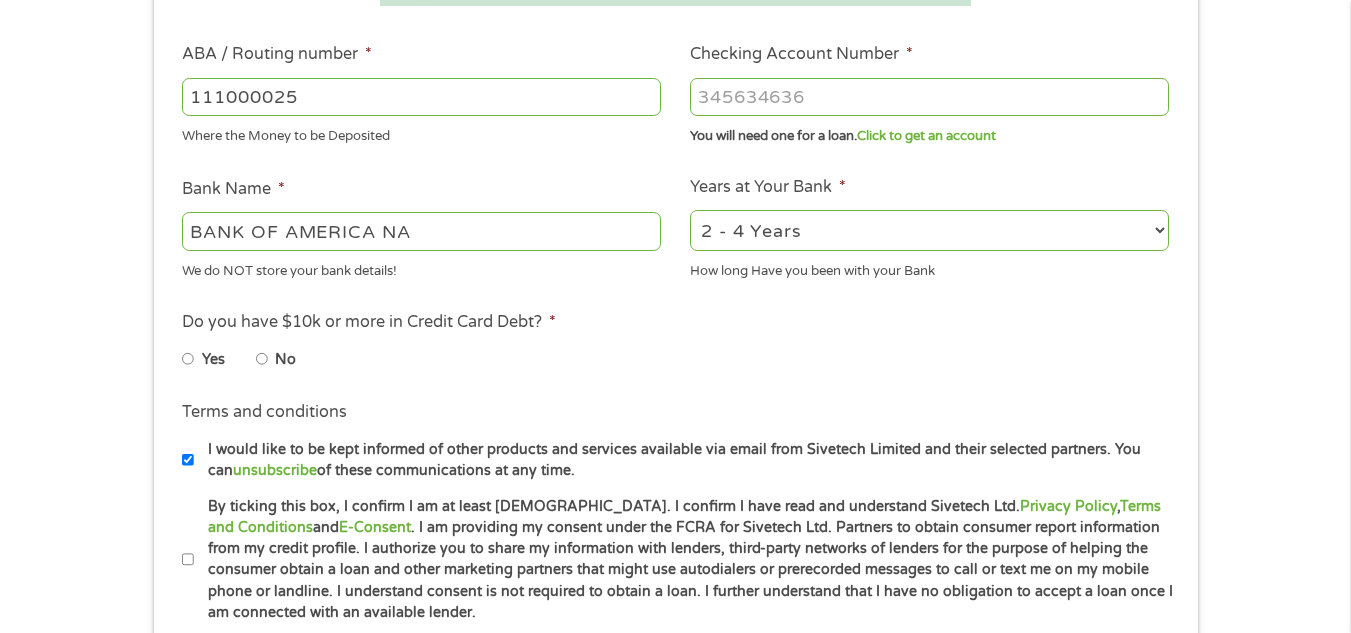 type on "111000025" 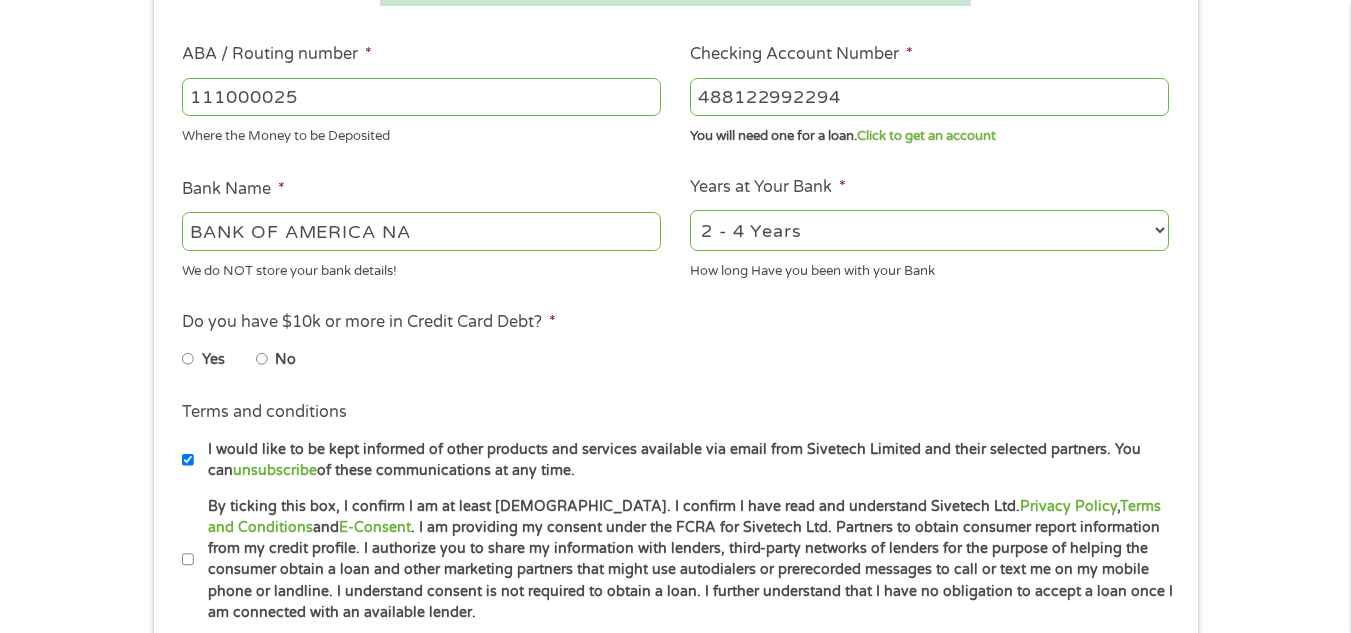 type on "488122992294" 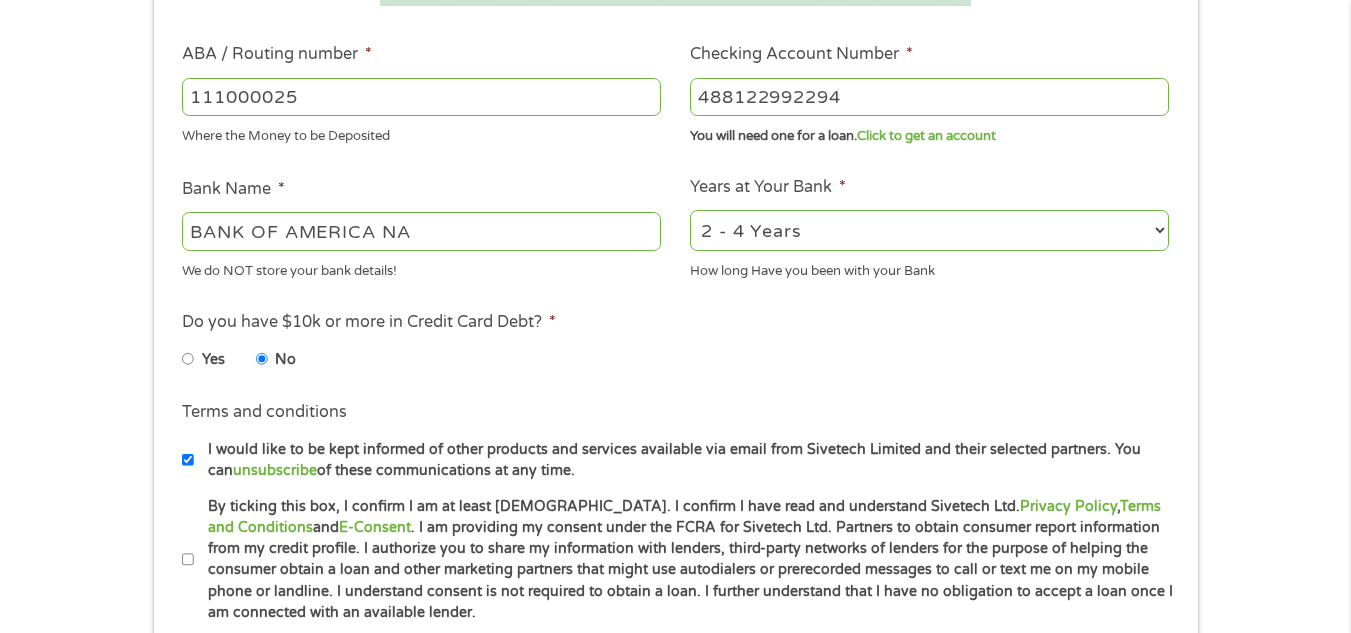 click on "Yes
No" at bounding box center [420, 363] 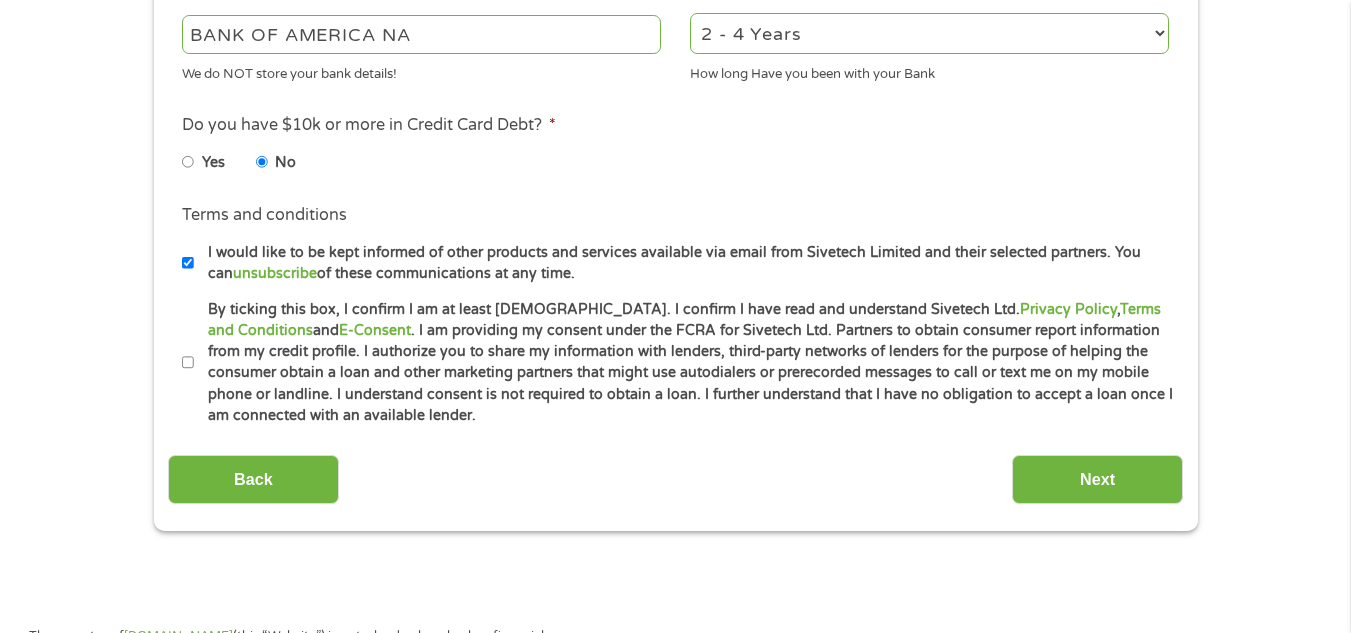 scroll, scrollTop: 800, scrollLeft: 0, axis: vertical 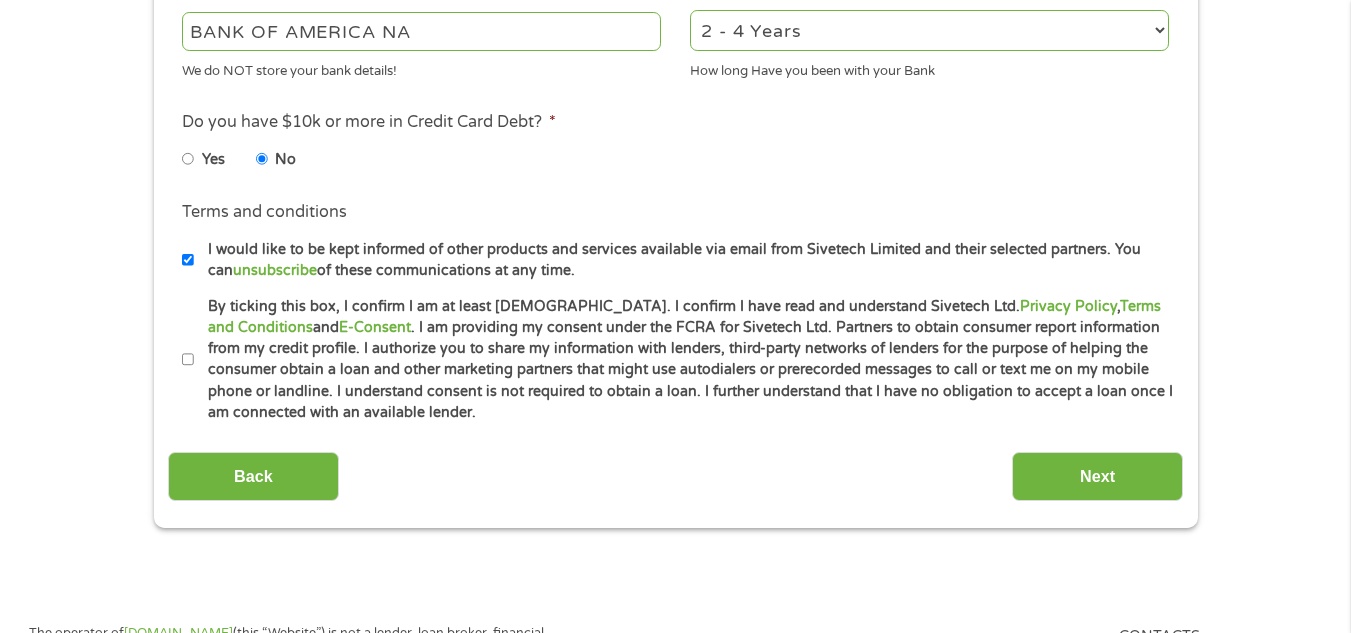 click on "I would like to be kept informed of other products and services available via email from Sivetech Limited and their selected partners. You can   unsubscribe   of these communications at any time." at bounding box center [188, 260] 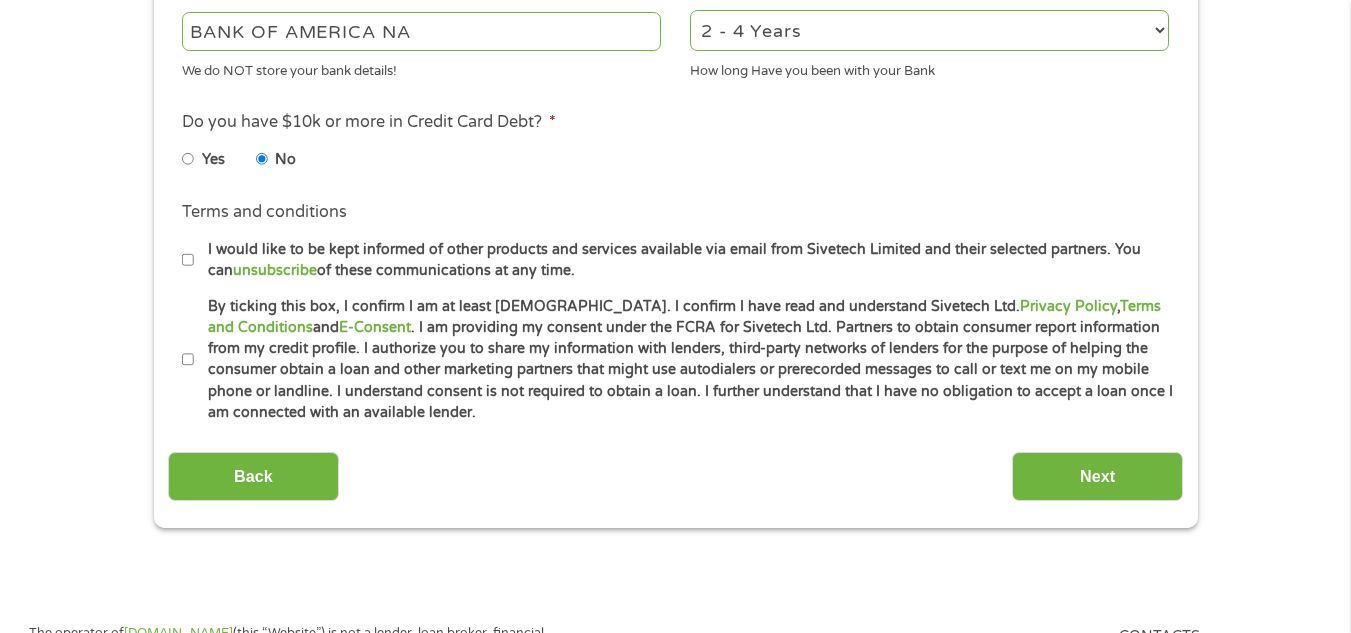 click on "By ticking this box, I confirm I am at least [DEMOGRAPHIC_DATA]. I confirm I have read and understand Sivetech Ltd.  Privacy Policy ,  Terms and Conditions  and  E-Consent . I am providing my consent under the FCRA for Sivetech Ltd. Partners to obtain consumer report information from my credit profile. I authorize you to share my information with lenders, third-party networks of lenders for the purpose of helping the consumer obtain a loan and other marketing partners that might use autodialers or prerecorded messages to call or text me on my mobile phone or landline. I understand consent is not required to obtain a loan. I further understand that I have no obligation to accept a loan once I am connected with an available lender." at bounding box center [188, 360] 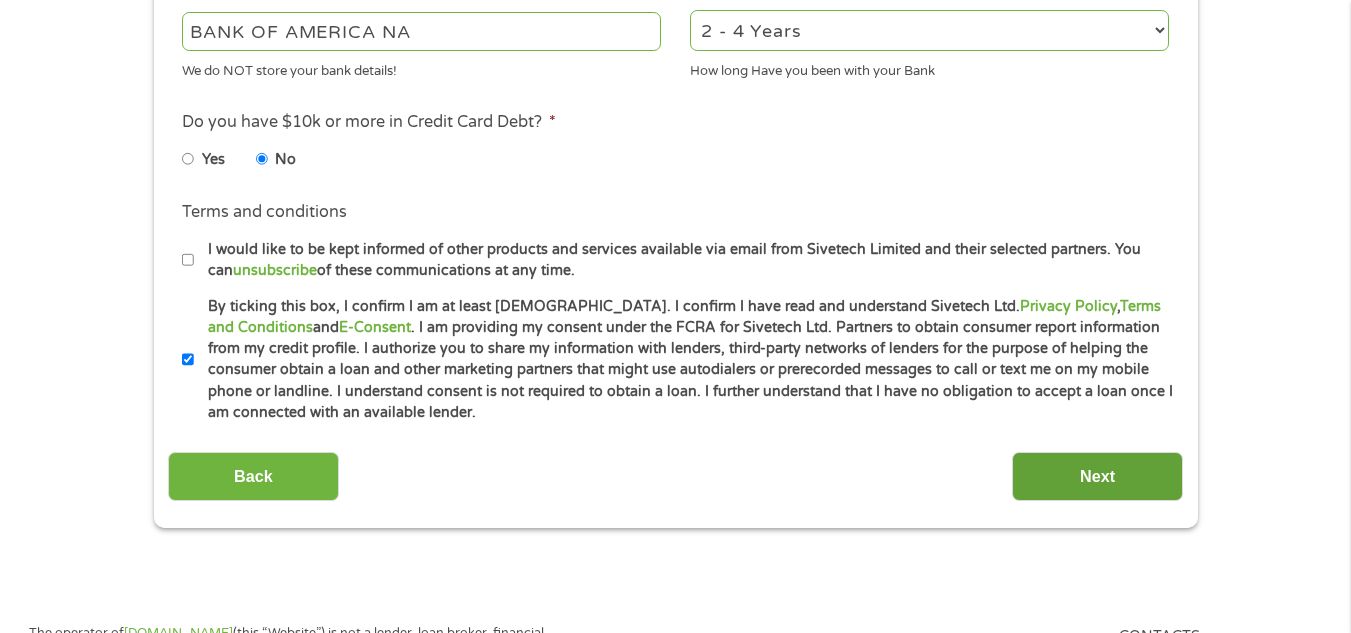 click on "Next" at bounding box center [1097, 476] 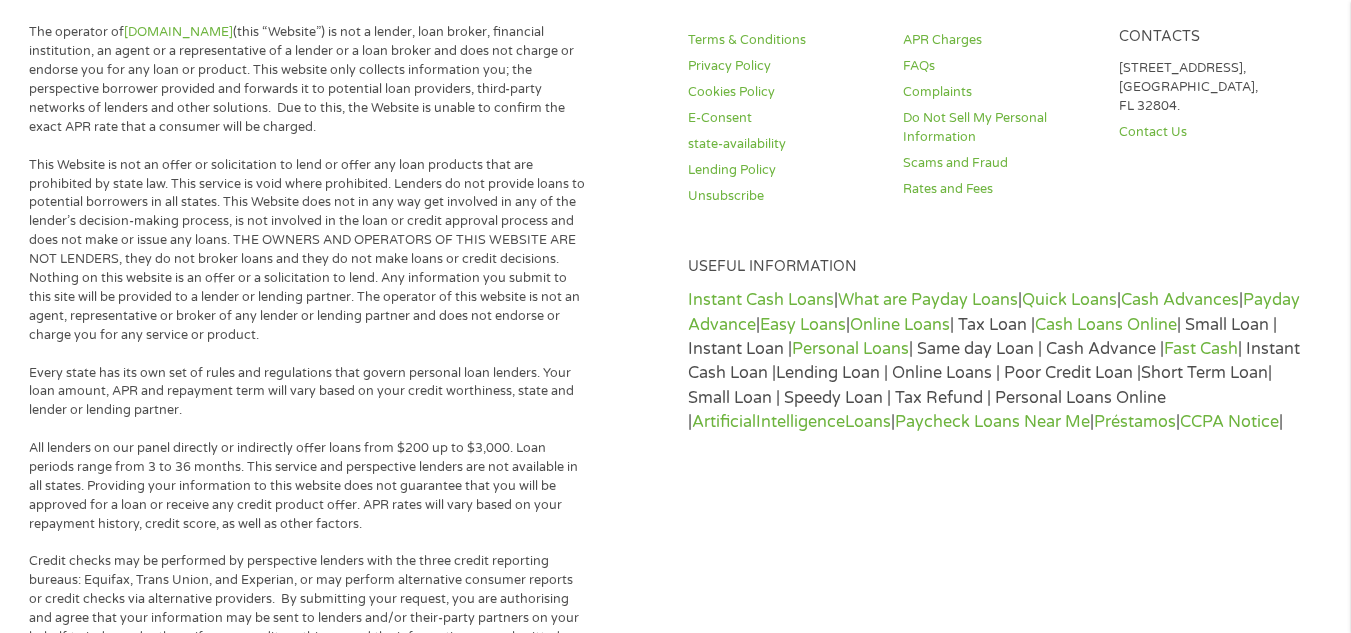 scroll, scrollTop: 8, scrollLeft: 8, axis: both 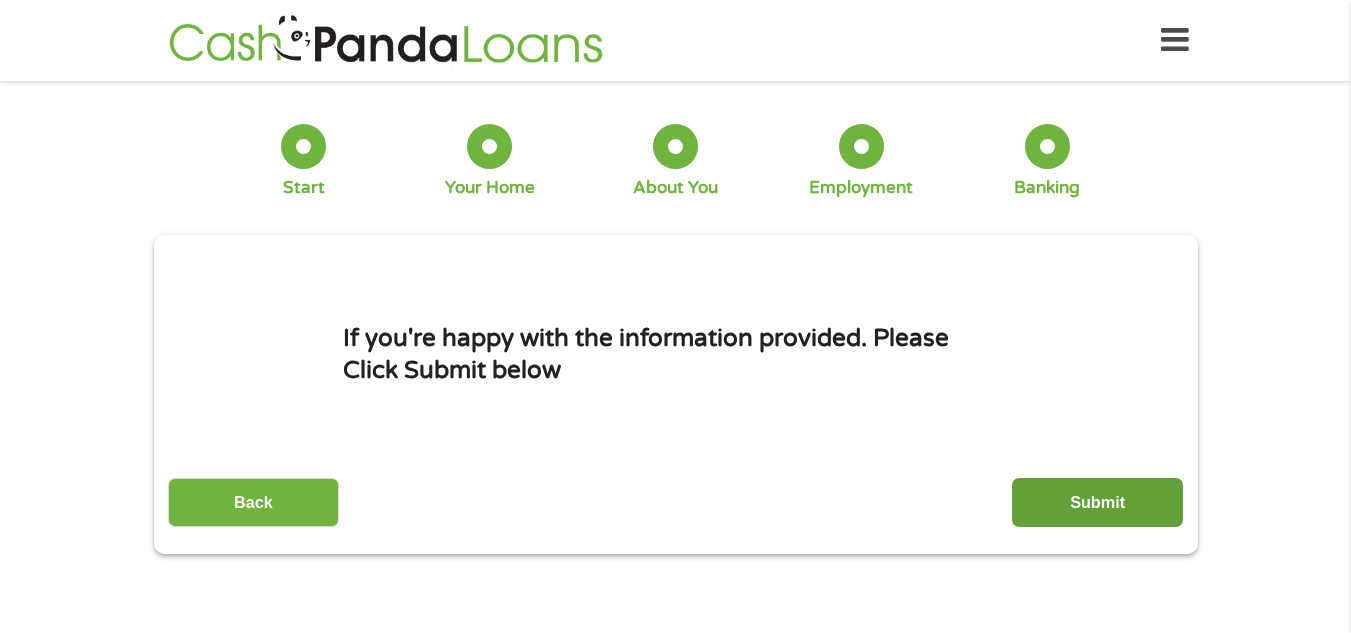 click on "Submit" at bounding box center [1097, 502] 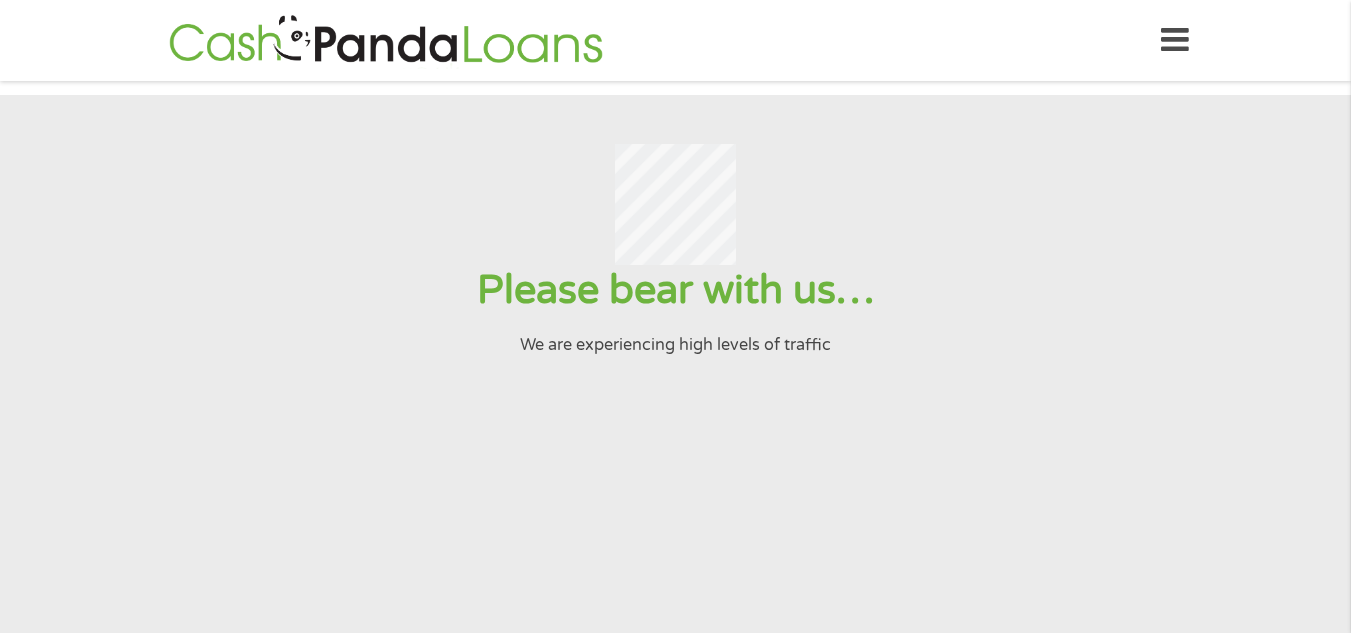 click on "Please bear with us…
We are experiencing high levels of traffic" at bounding box center [675, 432] 